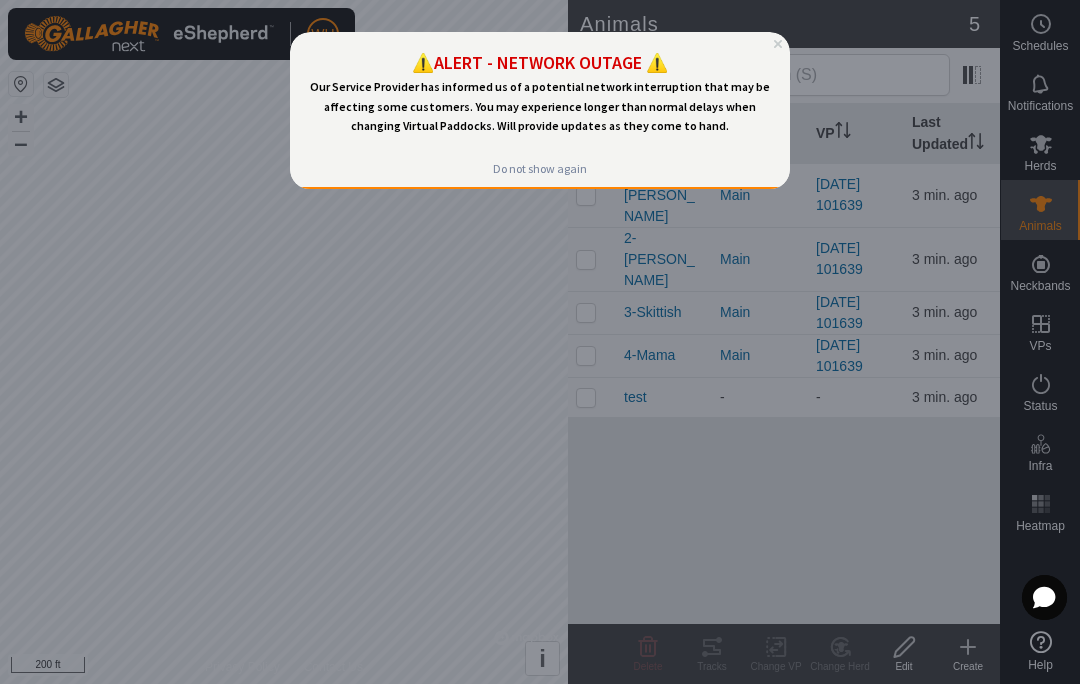 scroll, scrollTop: 0, scrollLeft: 0, axis: both 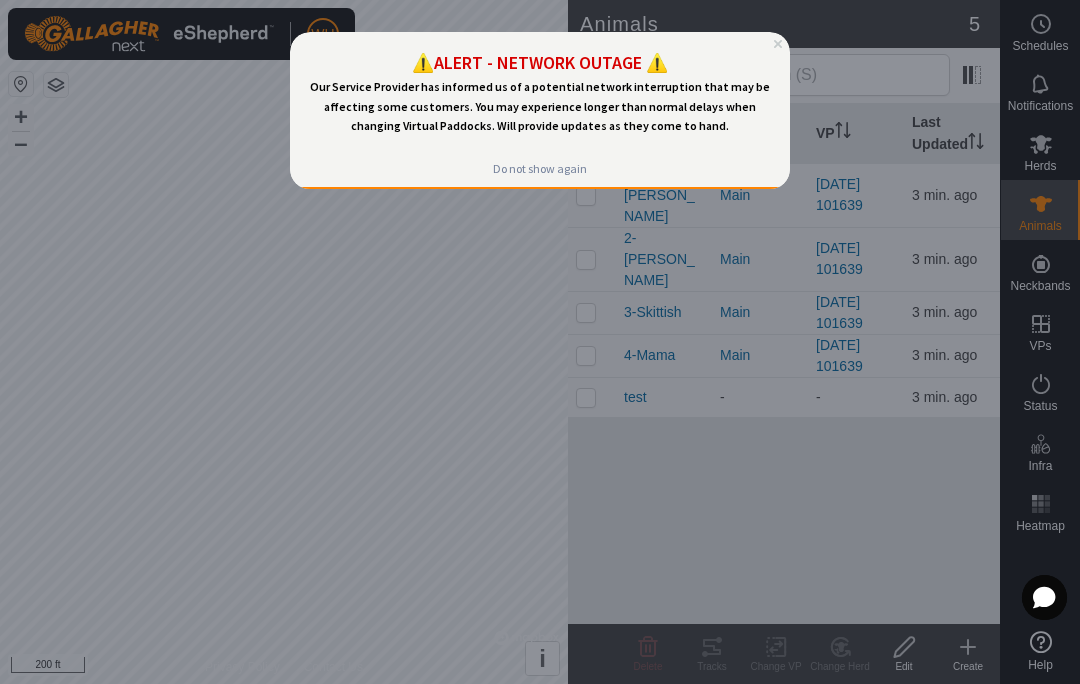 click at bounding box center (540, 342) 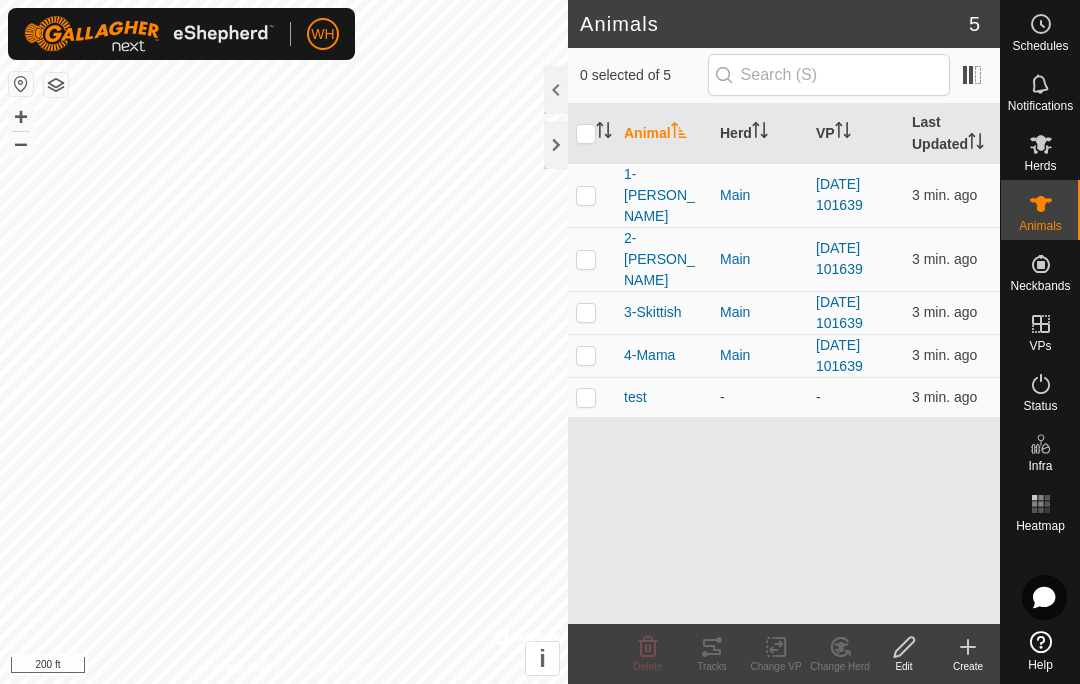 click at bounding box center (586, 355) 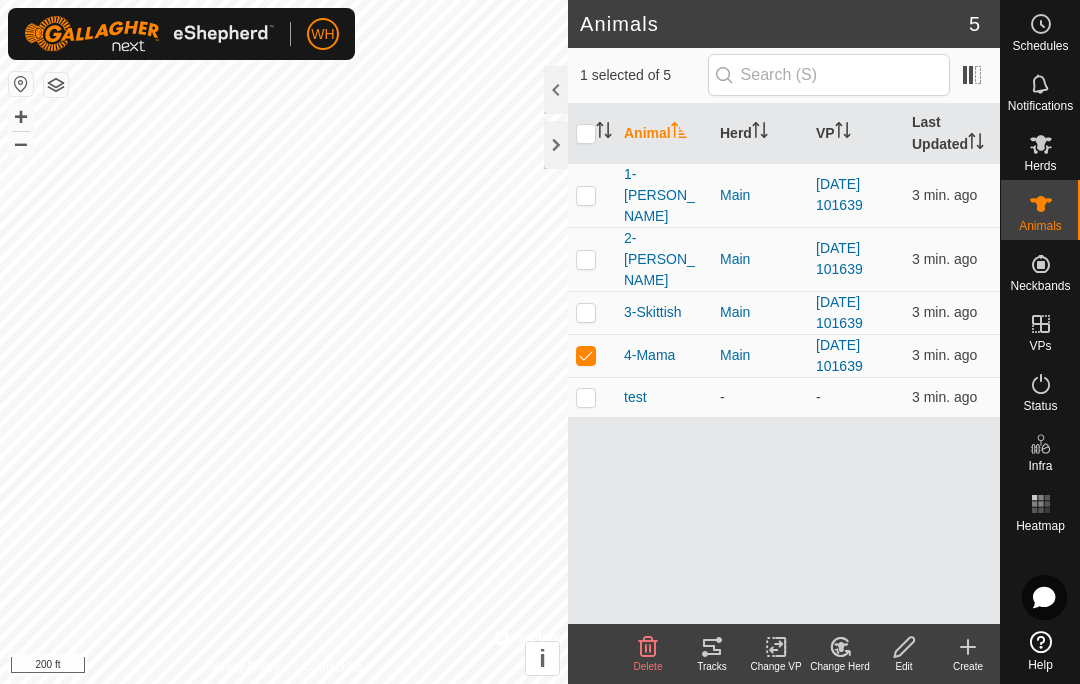 checkbox on "true" 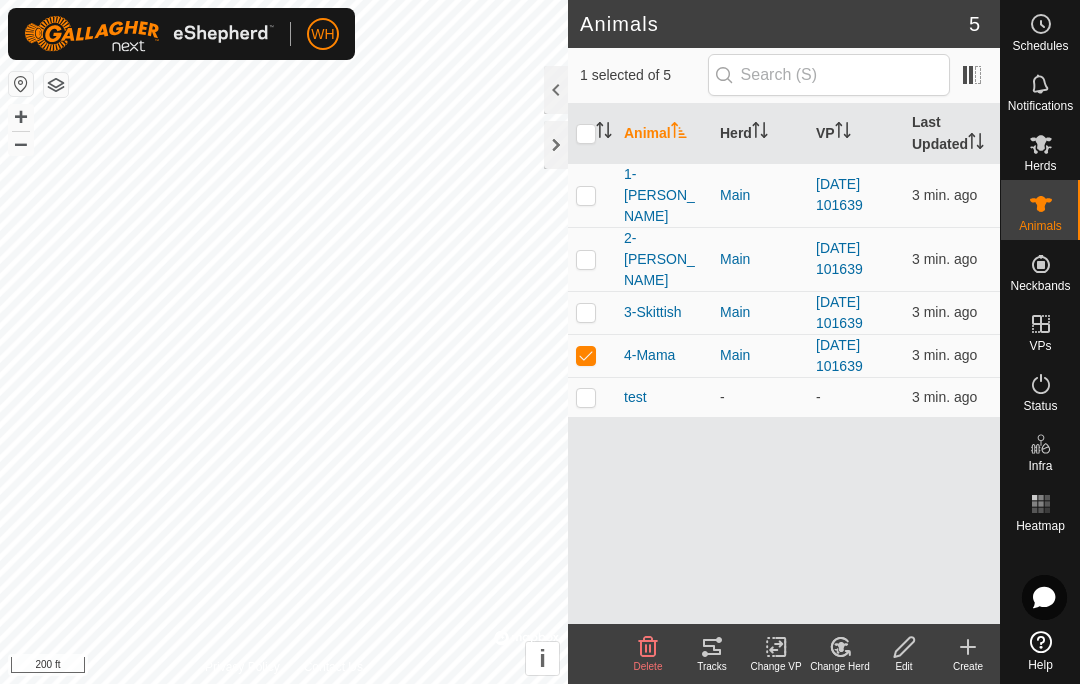 click 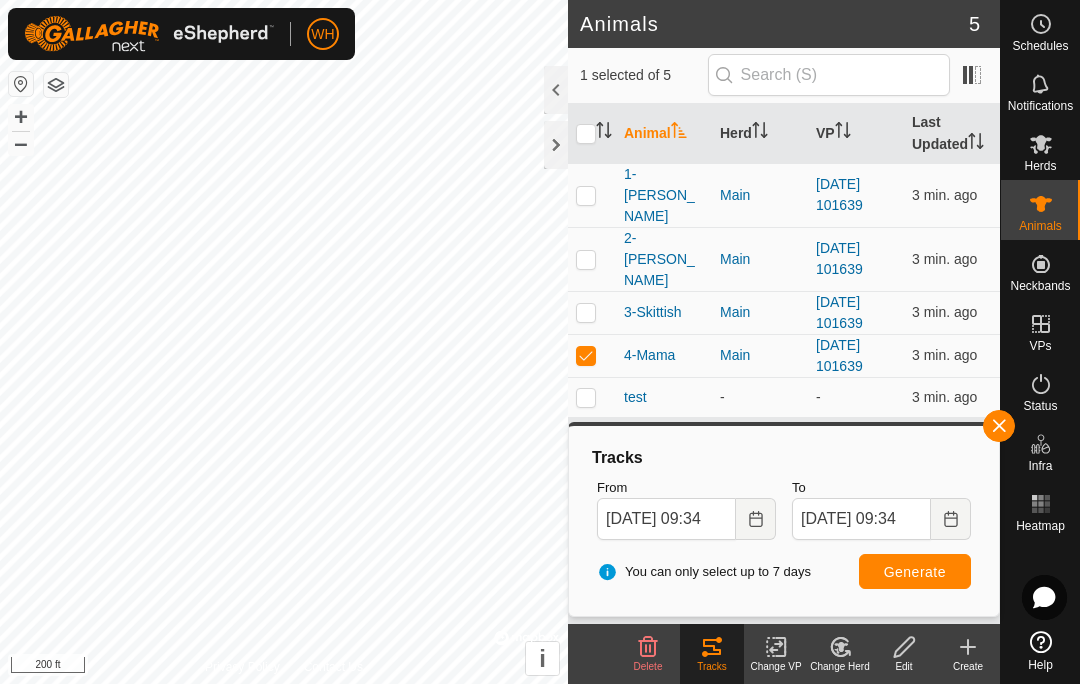 click 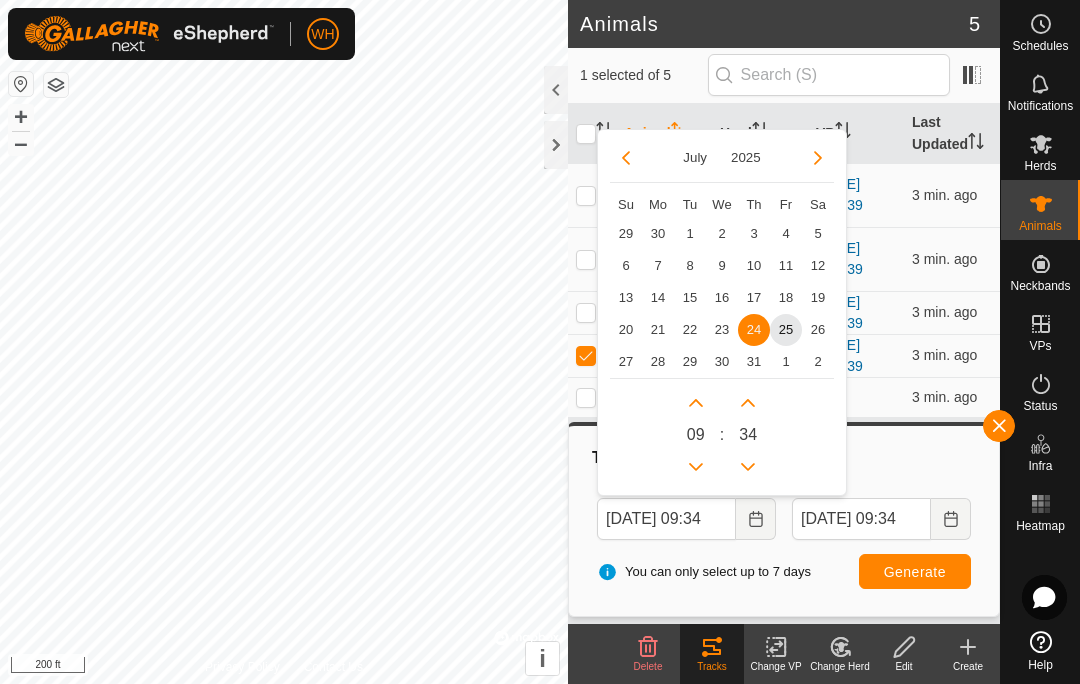 click on "25" at bounding box center [786, 330] 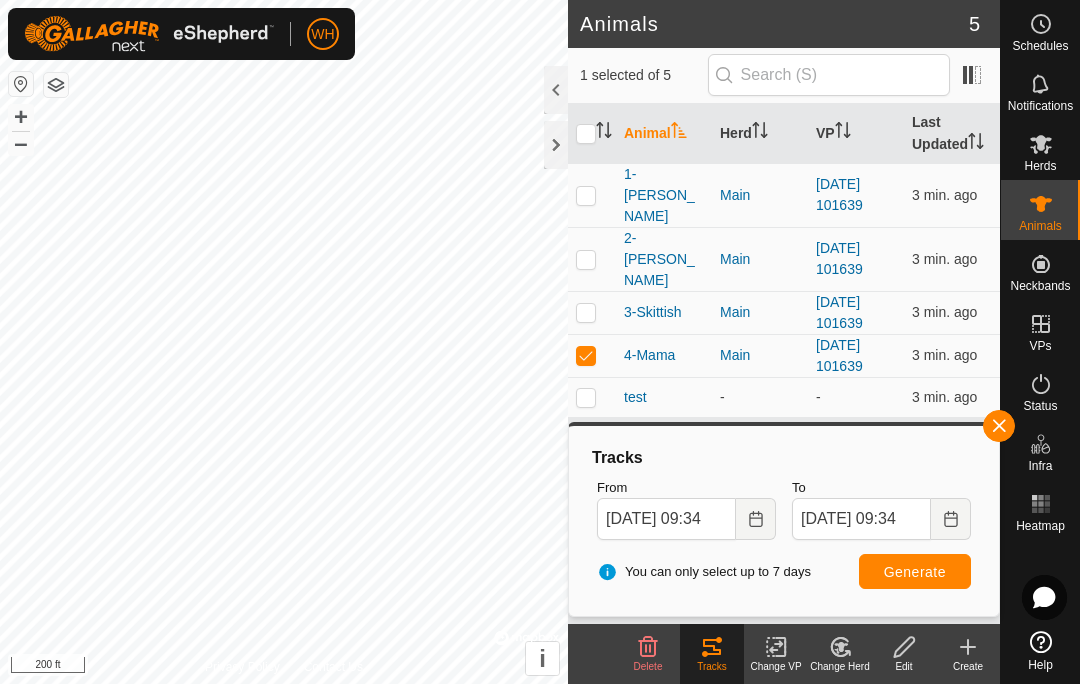 click at bounding box center [756, 519] 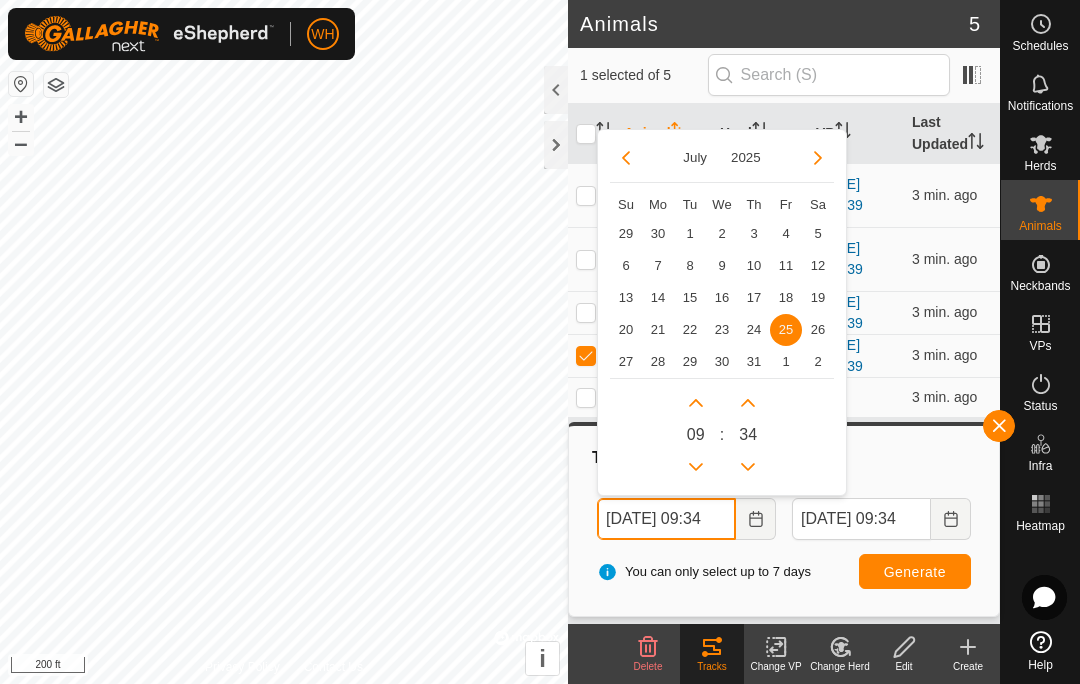 click at bounding box center (696, 467) 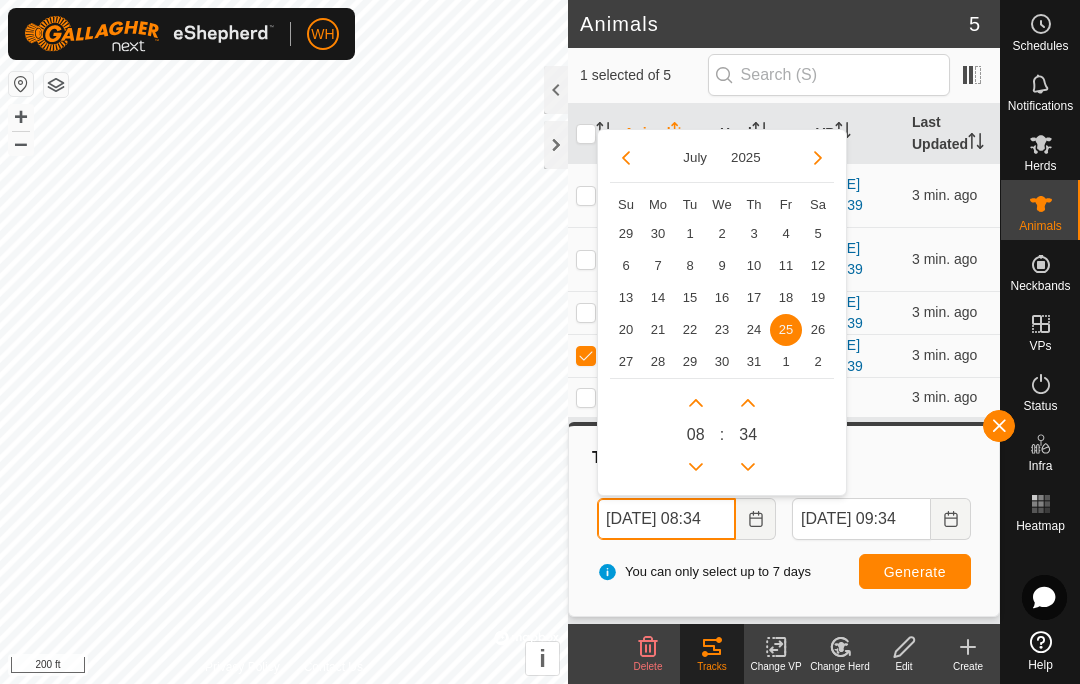 click at bounding box center (696, 467) 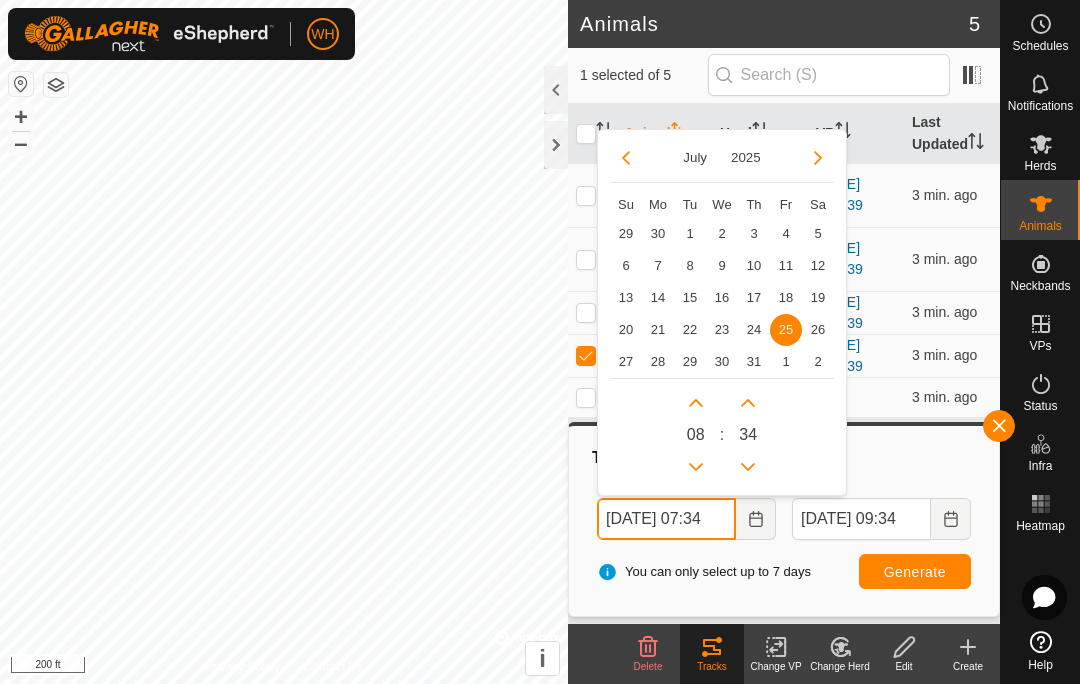 click at bounding box center (696, 467) 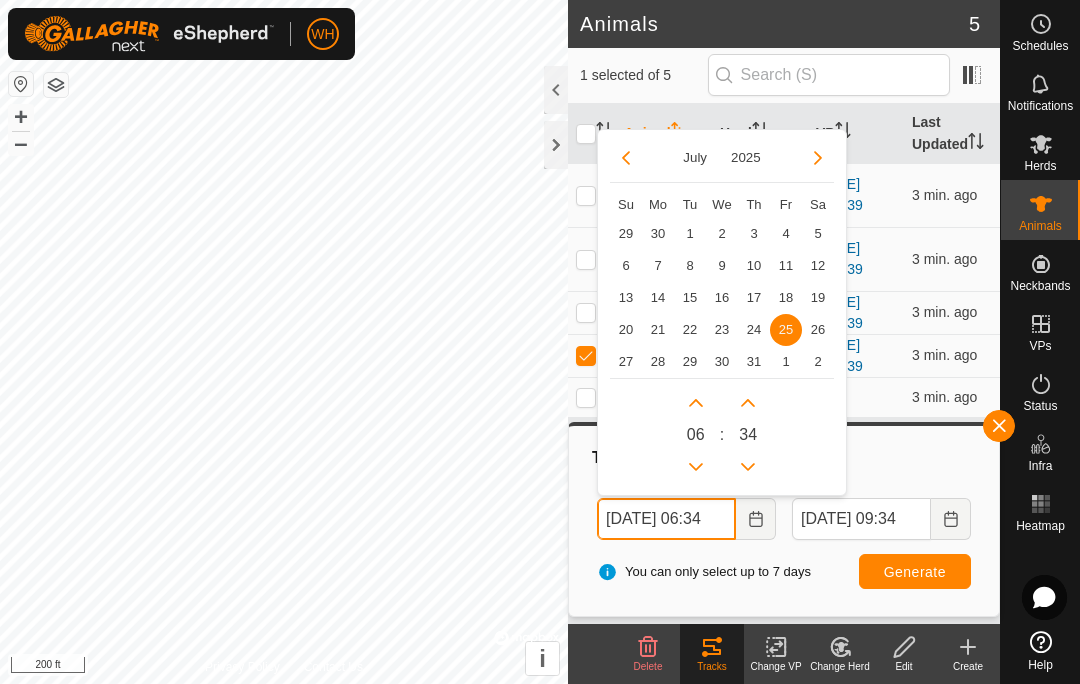 click at bounding box center [696, 467] 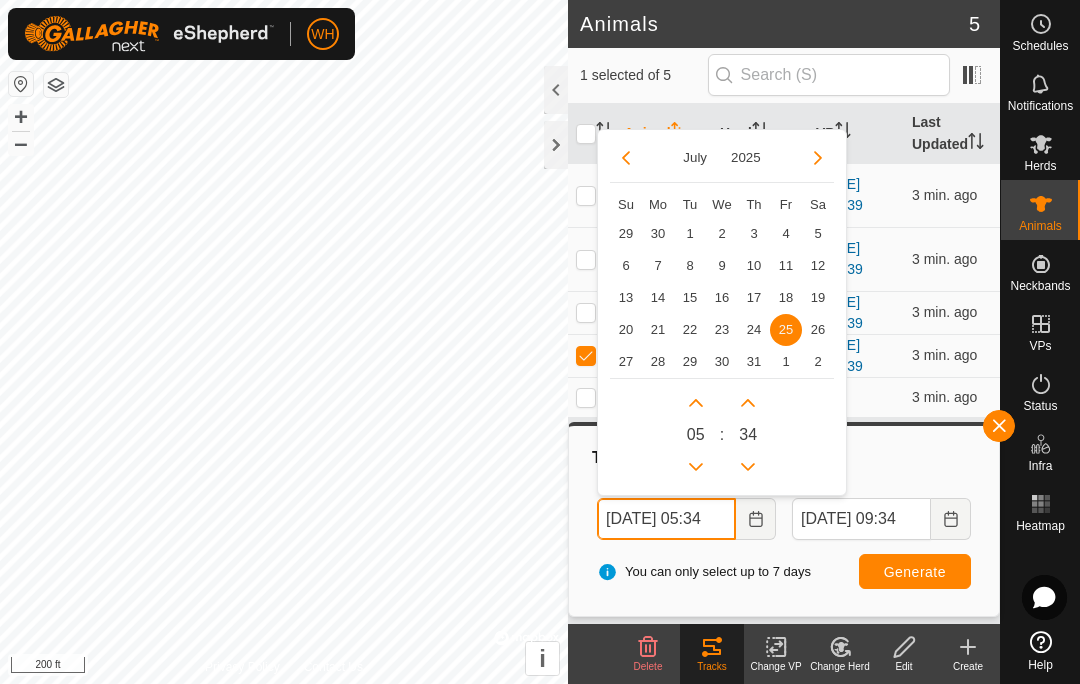 click at bounding box center [696, 467] 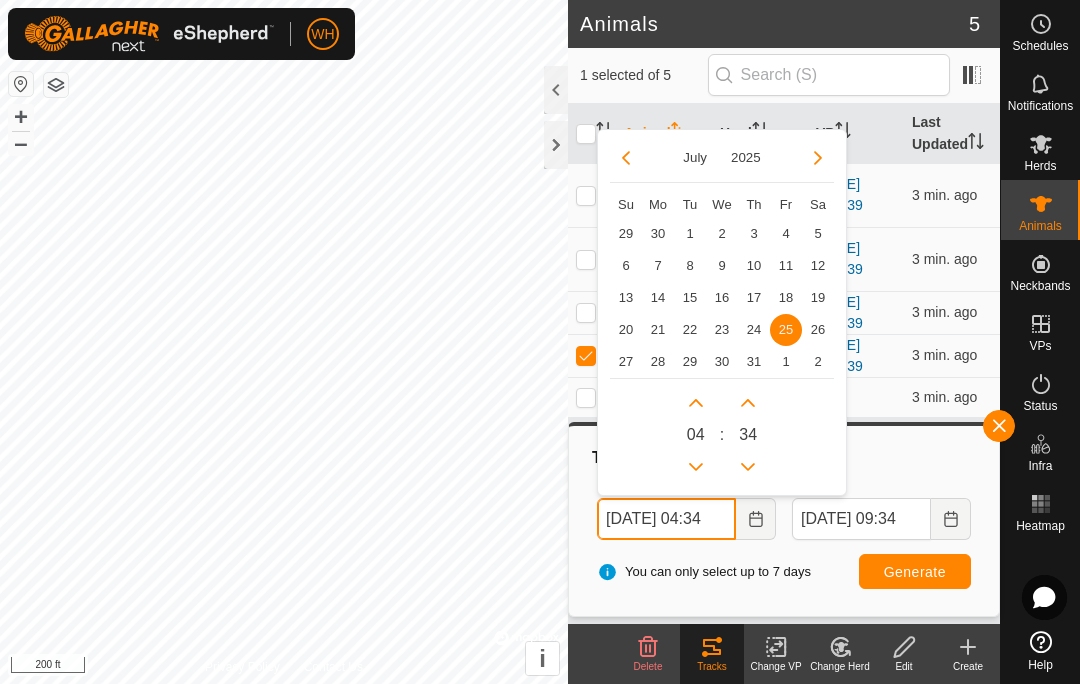 click at bounding box center [696, 467] 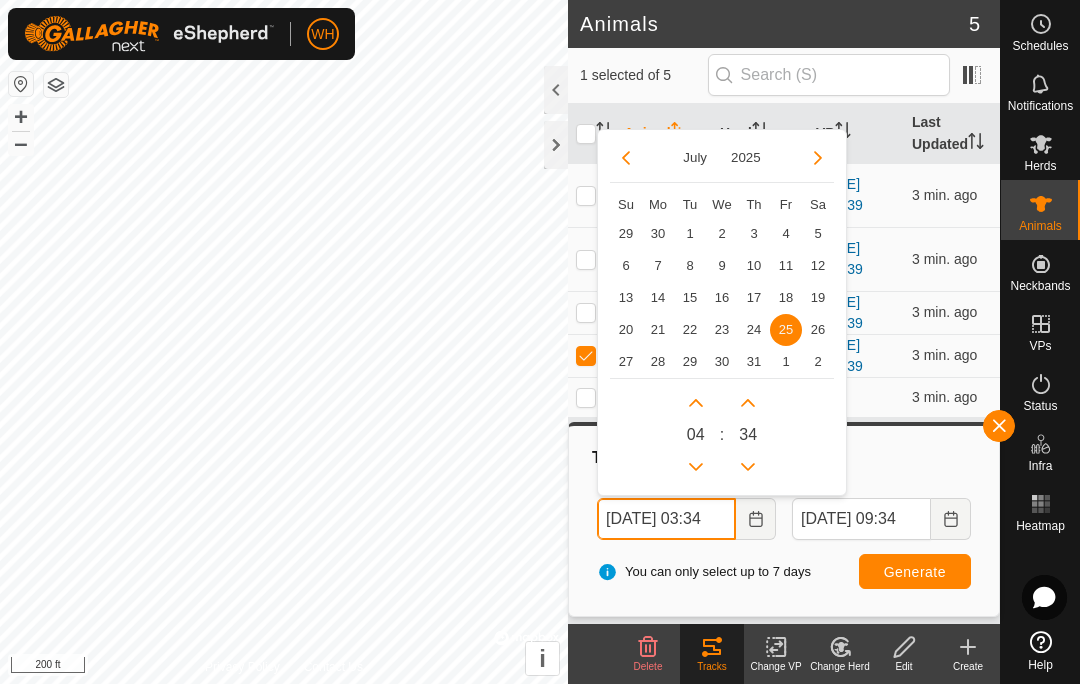 click at bounding box center [696, 467] 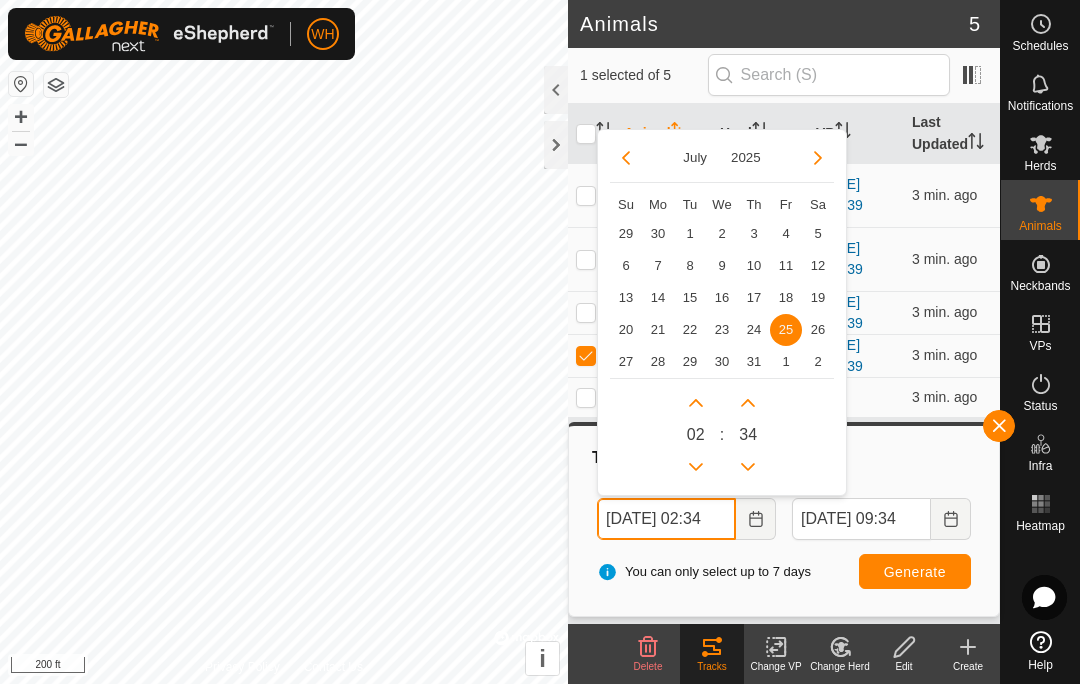 click at bounding box center (696, 467) 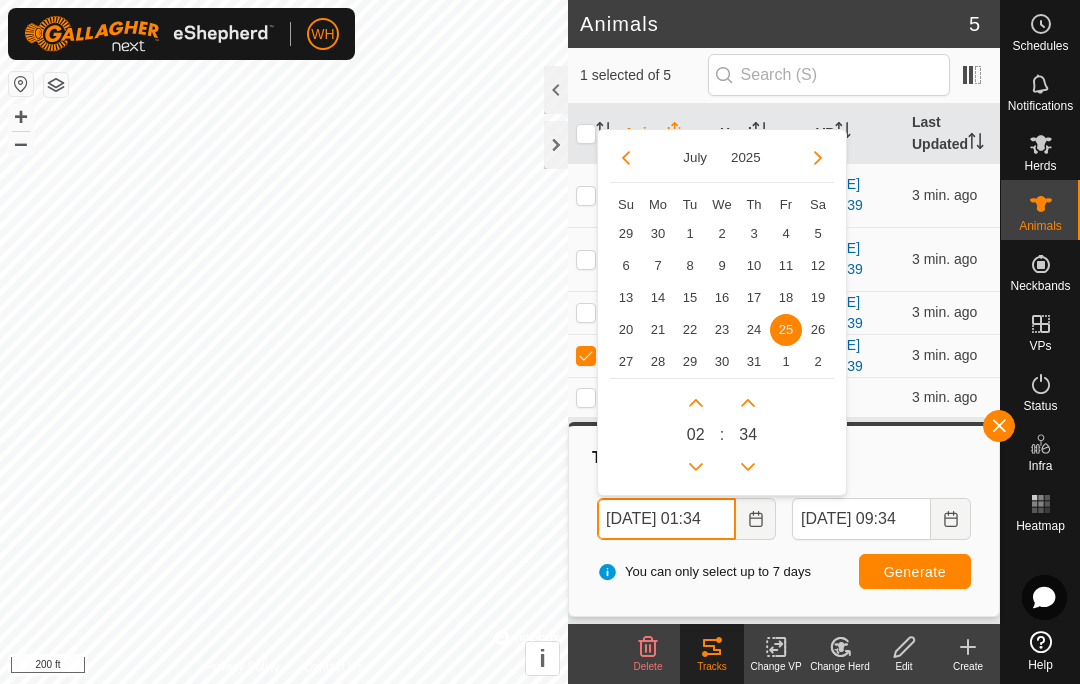 click at bounding box center [696, 467] 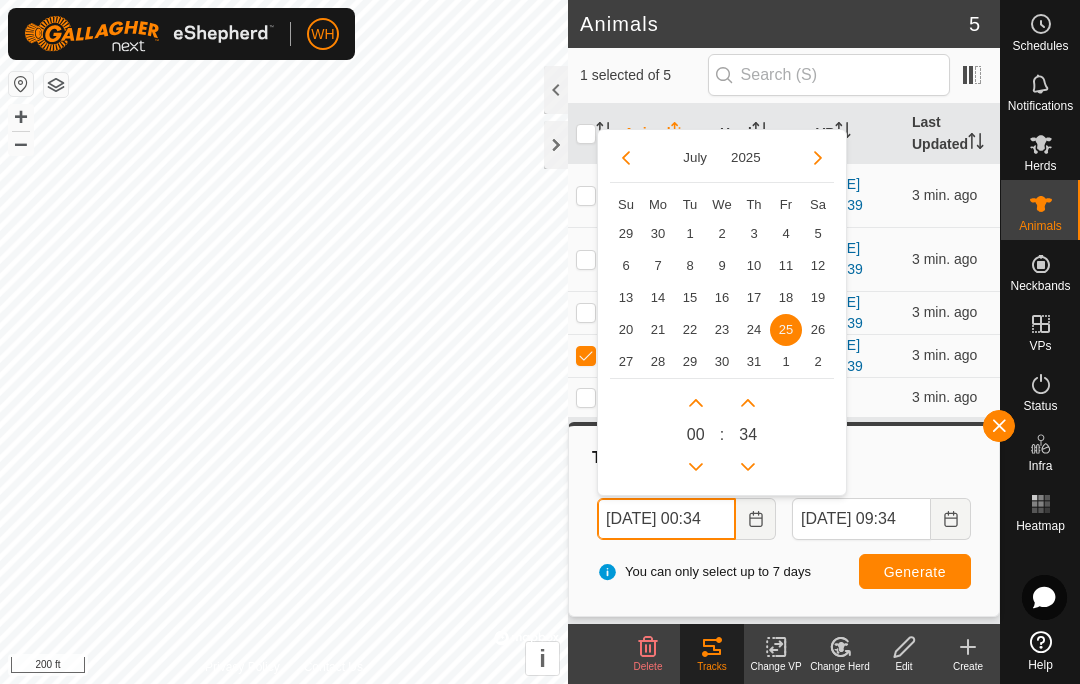 click 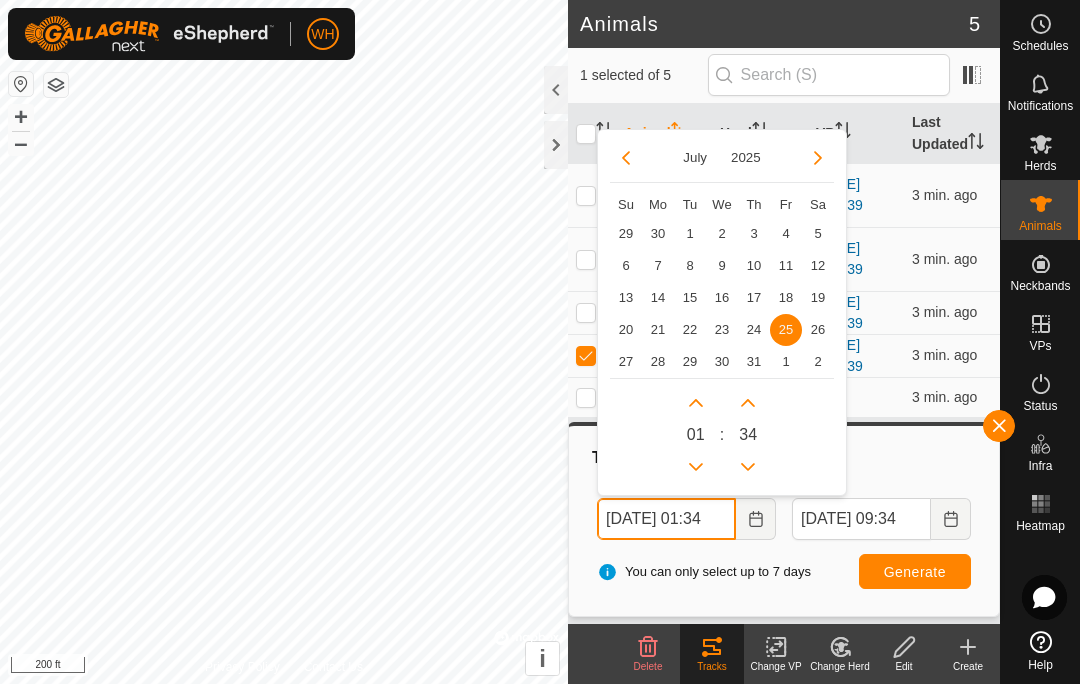 click at bounding box center (696, 403) 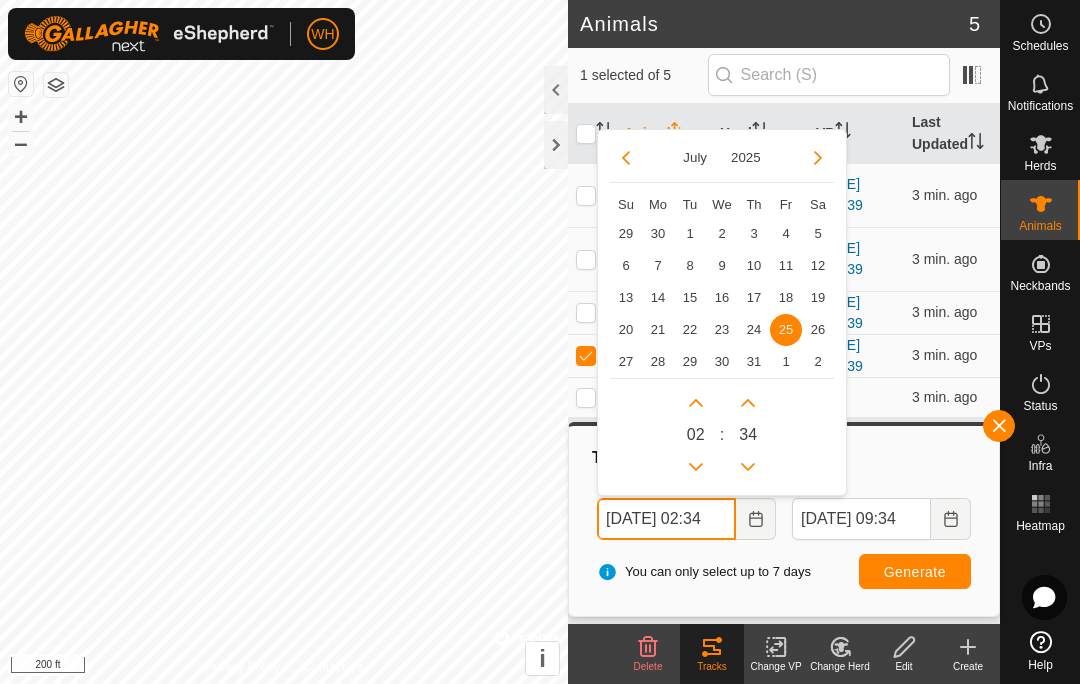 click 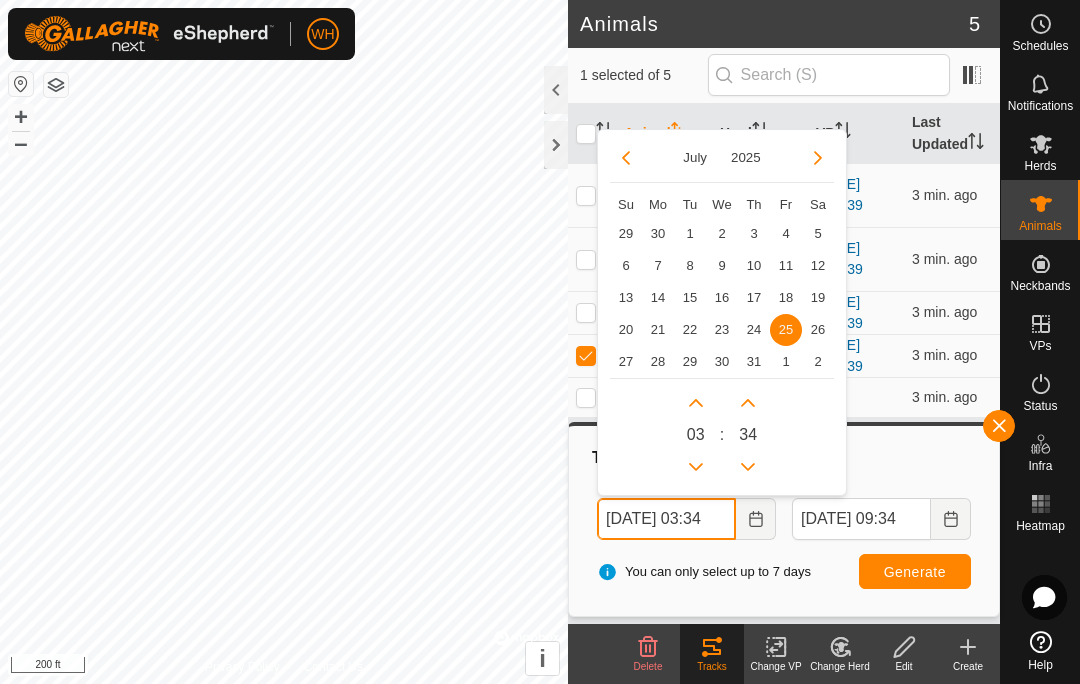 click 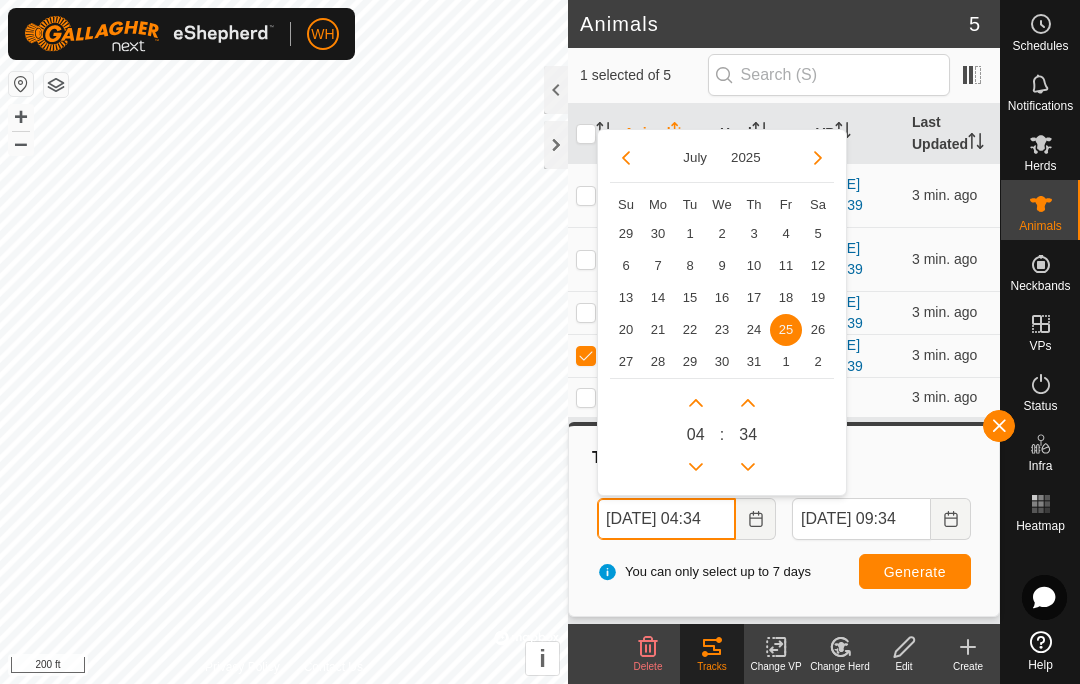click at bounding box center [696, 403] 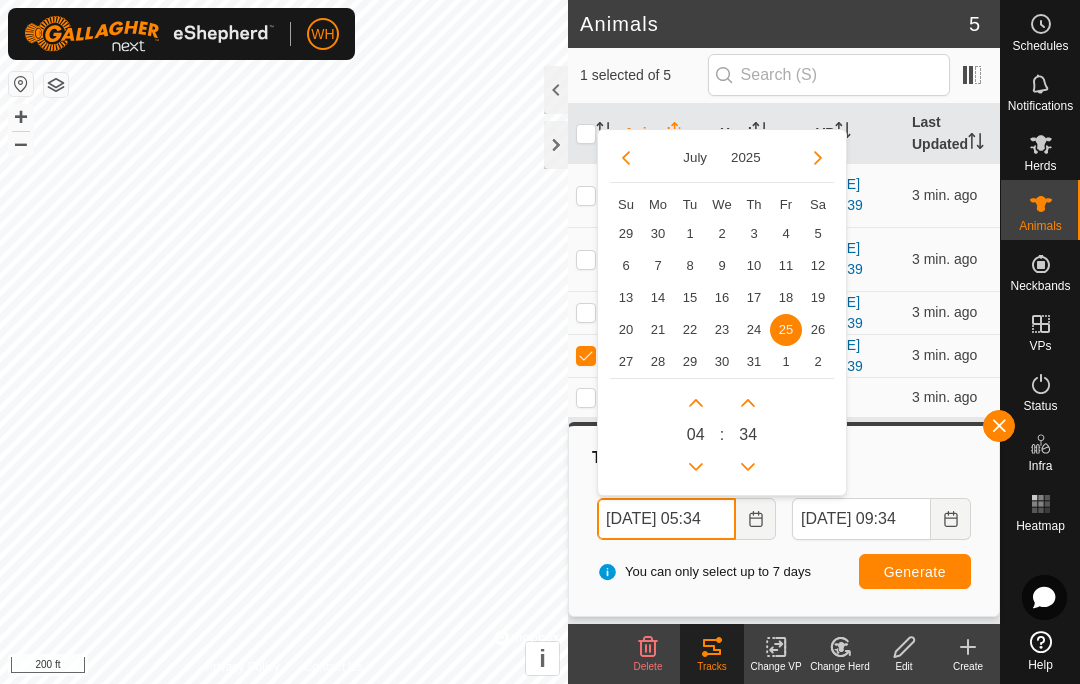 click 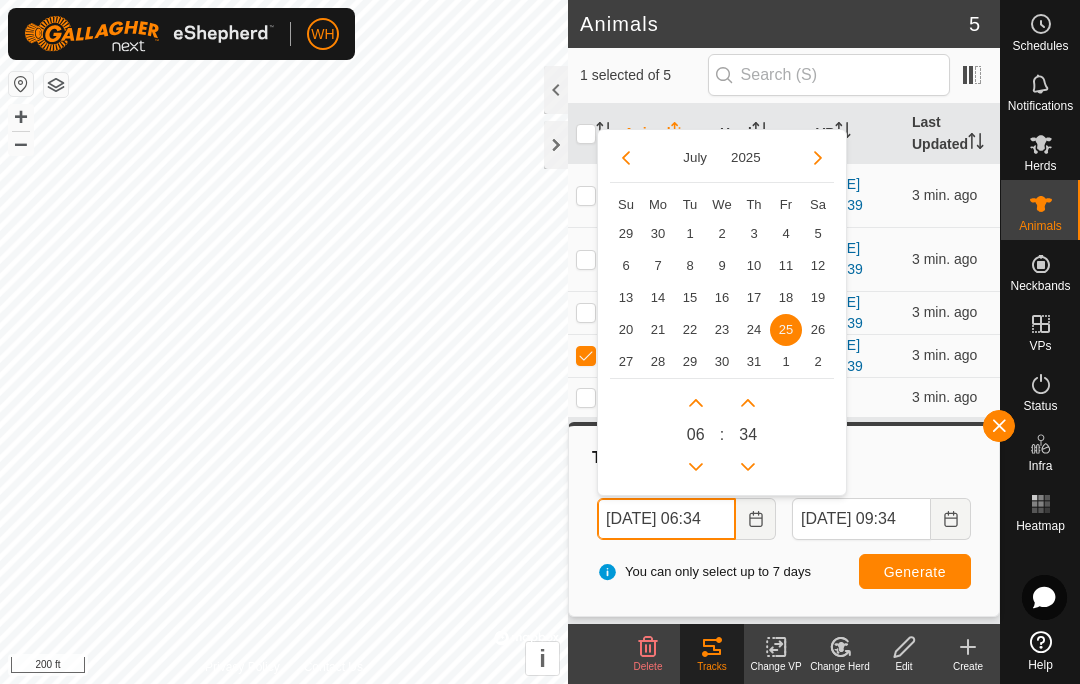 click 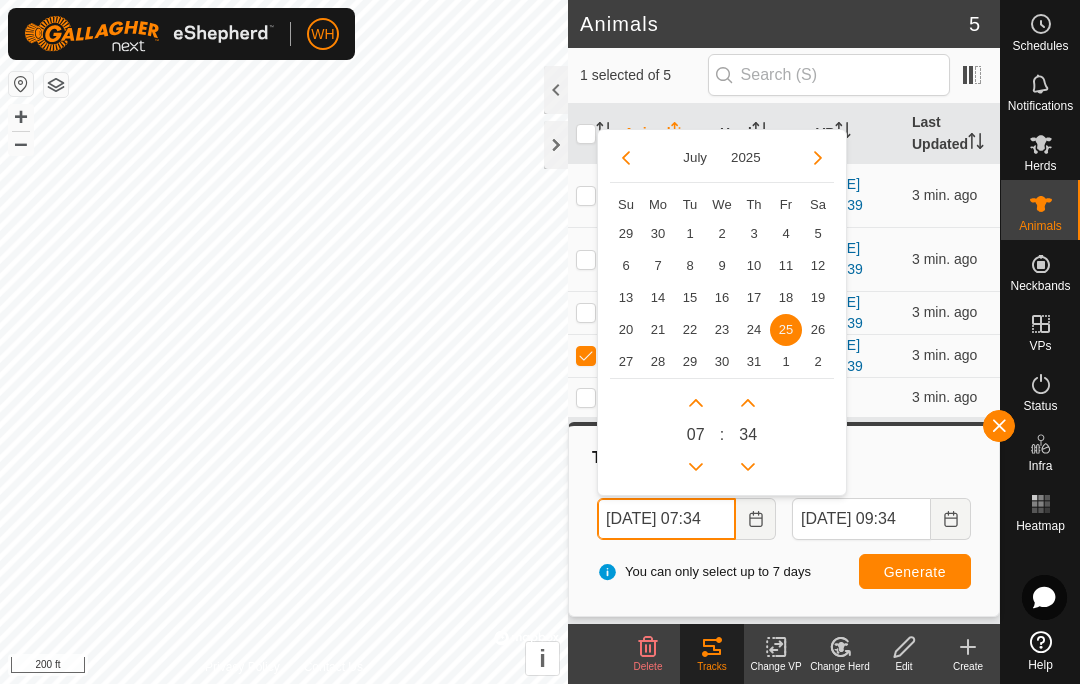 click 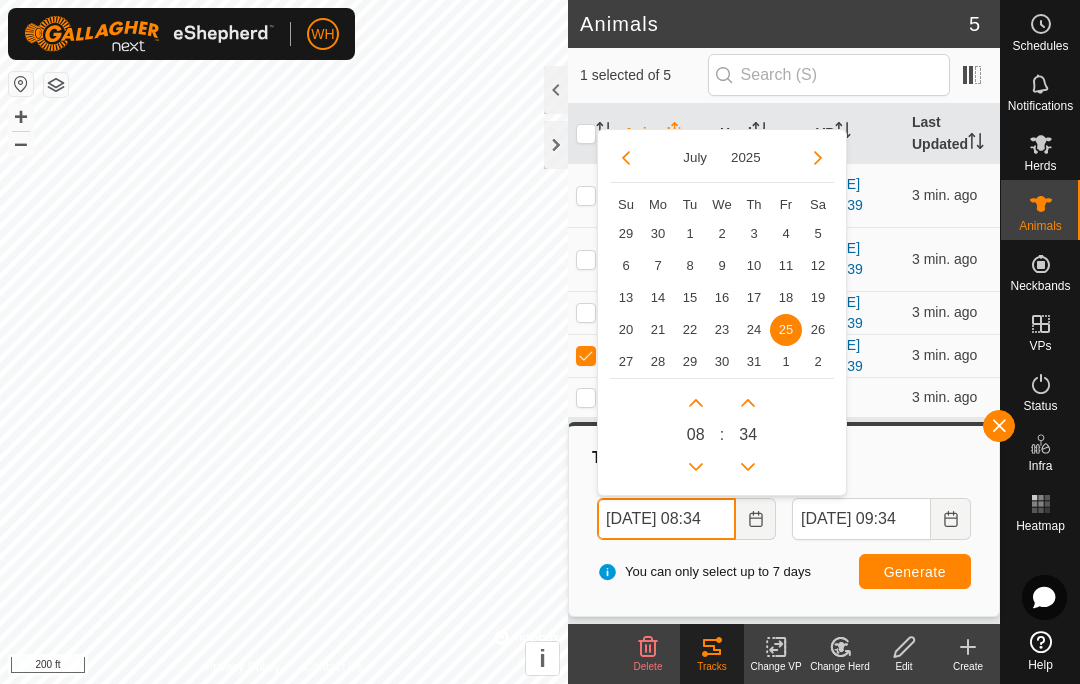click 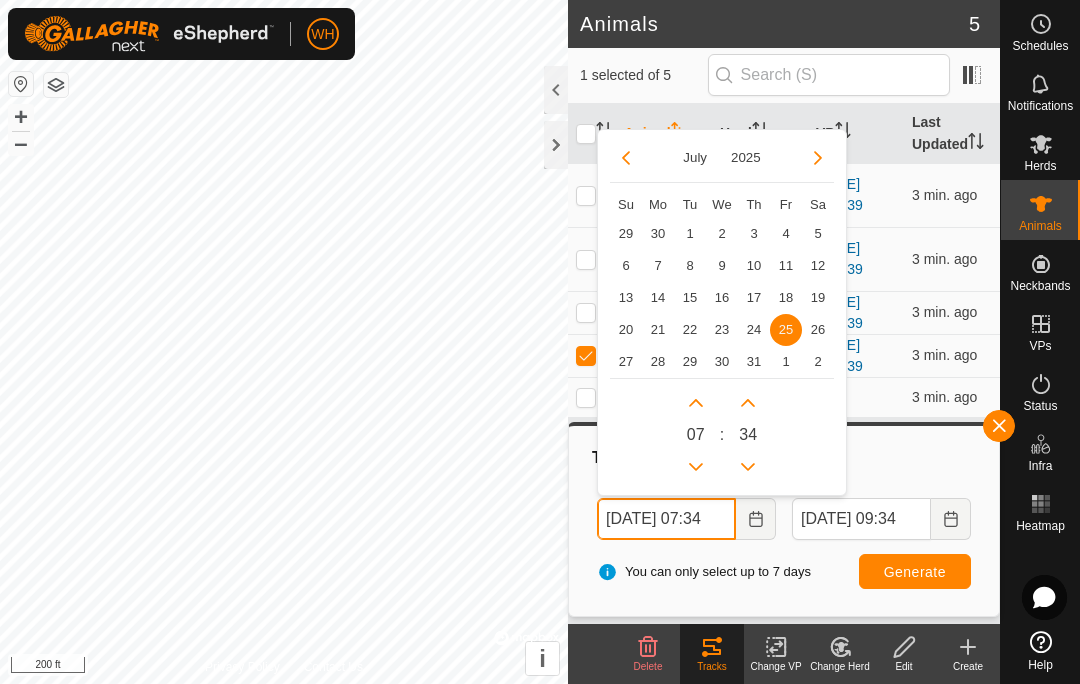 click at bounding box center (696, 467) 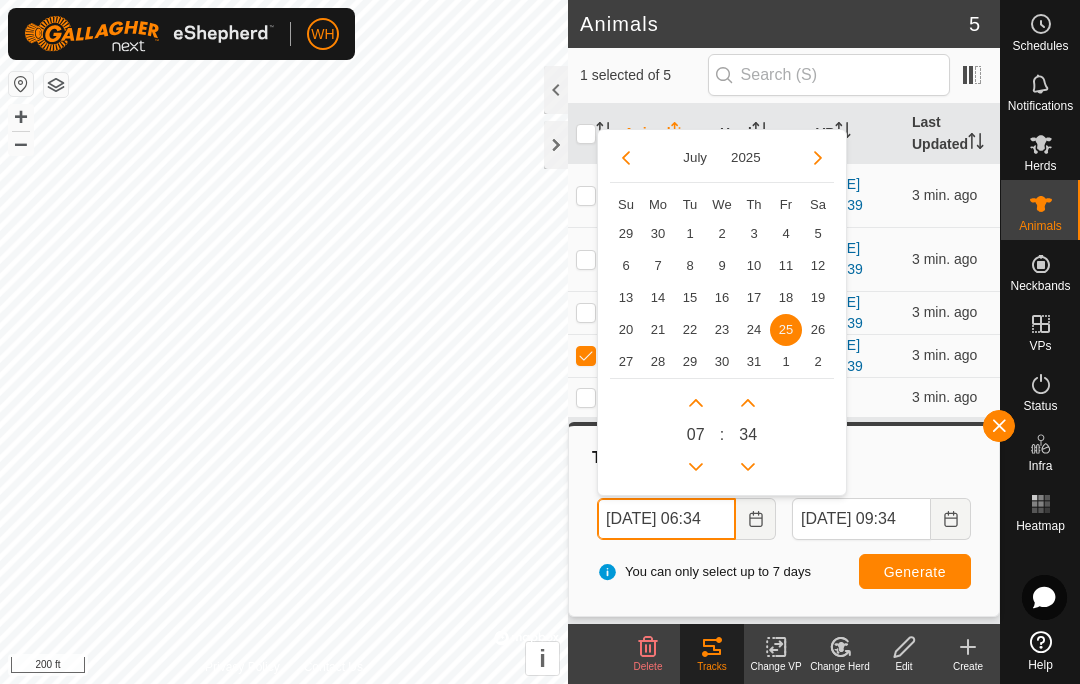 click at bounding box center [696, 467] 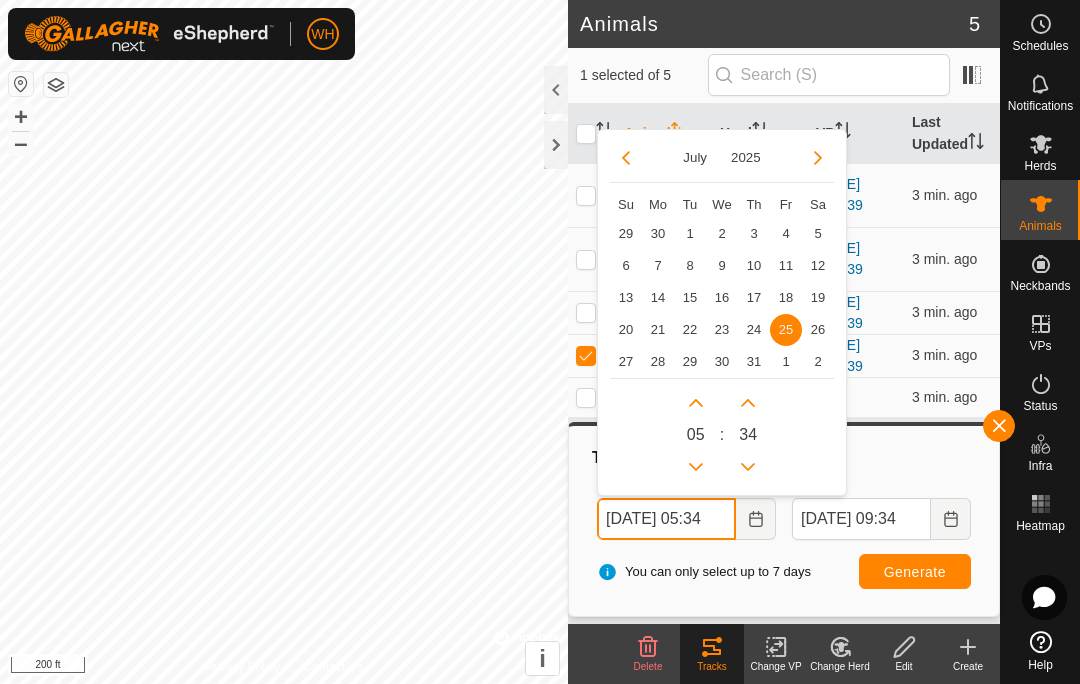 click at bounding box center [696, 467] 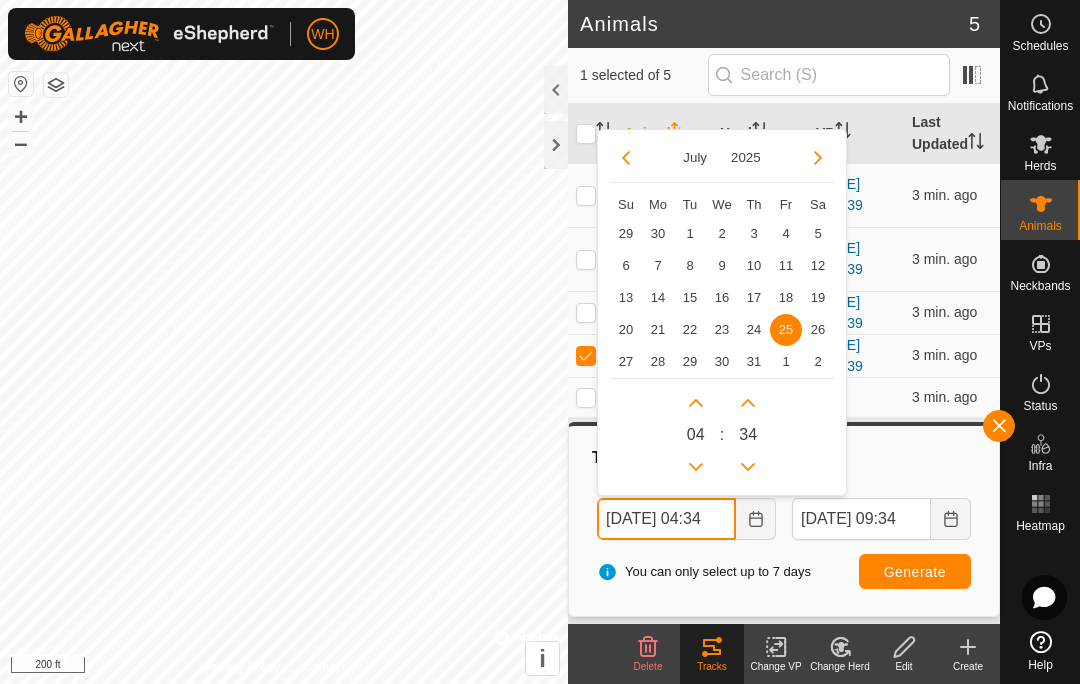 click at bounding box center [696, 467] 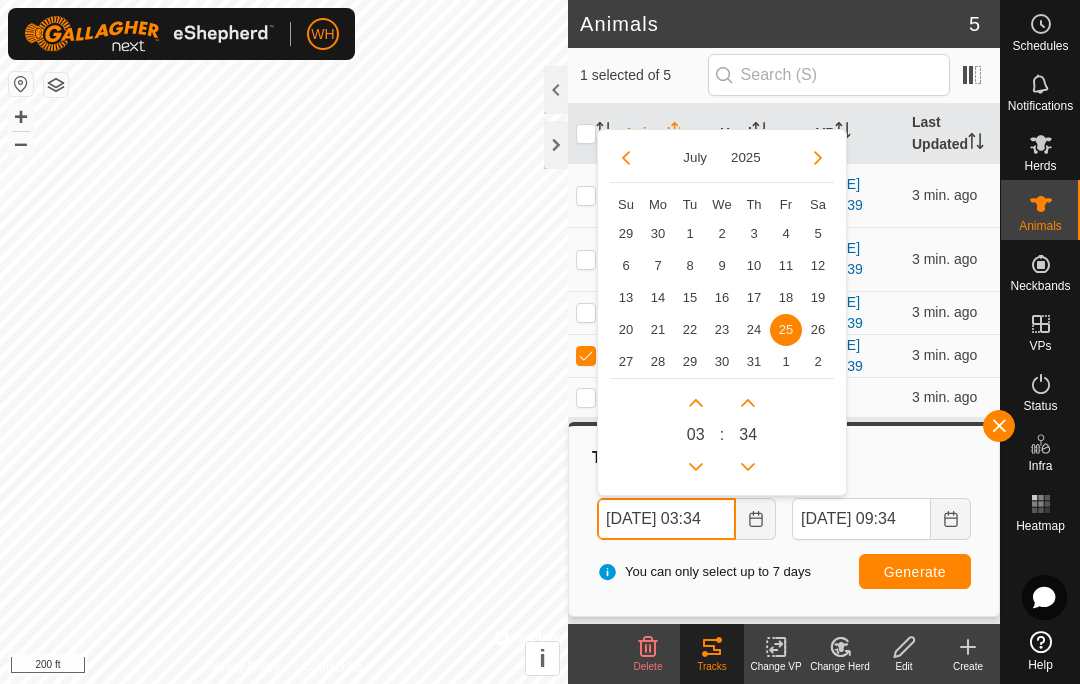 click at bounding box center (696, 467) 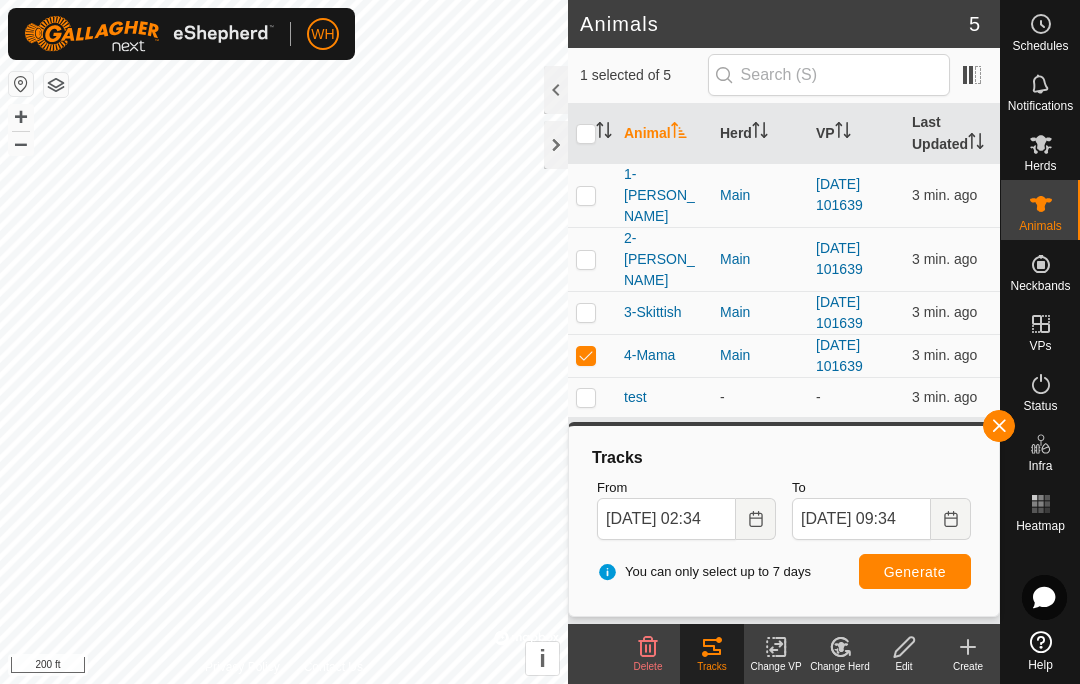 click on "Generate" at bounding box center [915, 571] 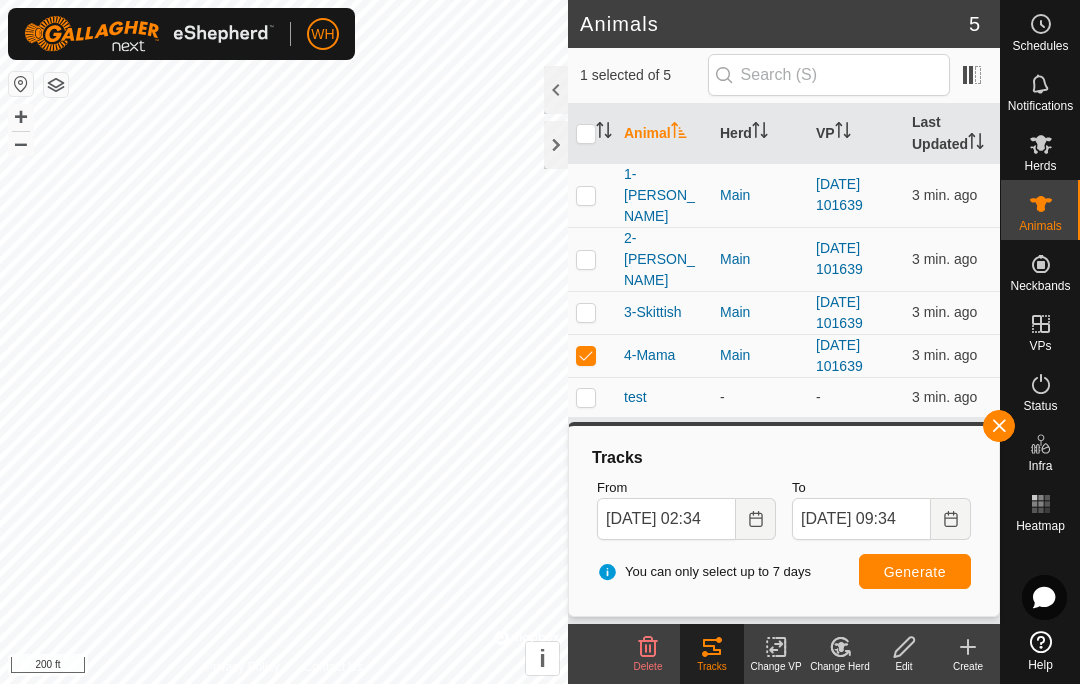 click on "+" at bounding box center (21, 117) 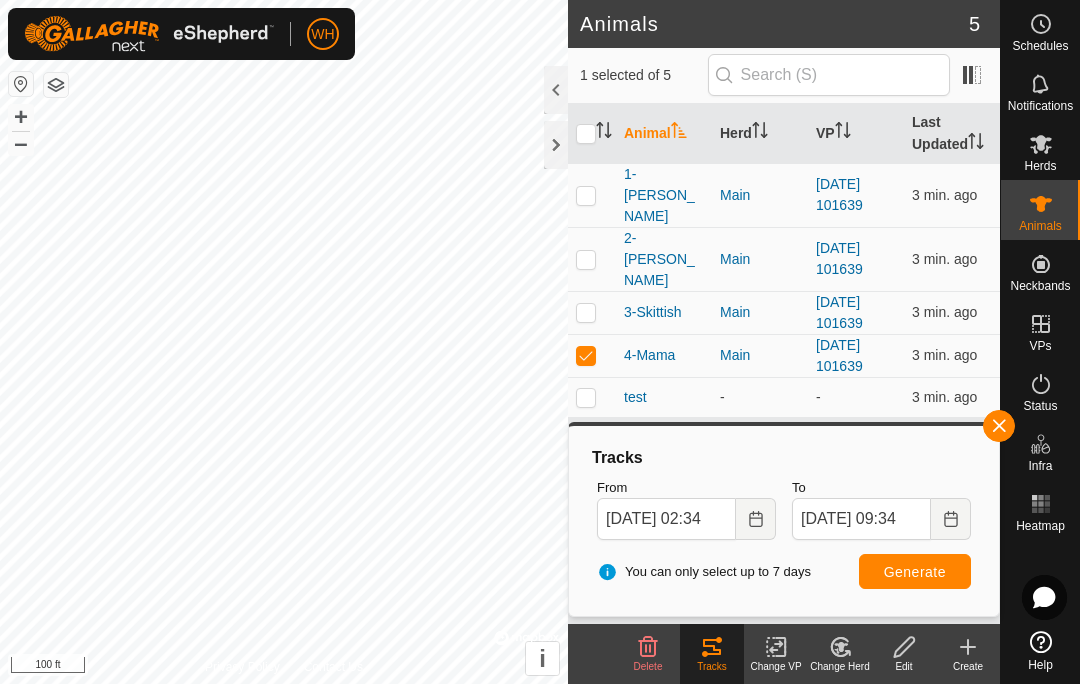 click at bounding box center (21, 84) 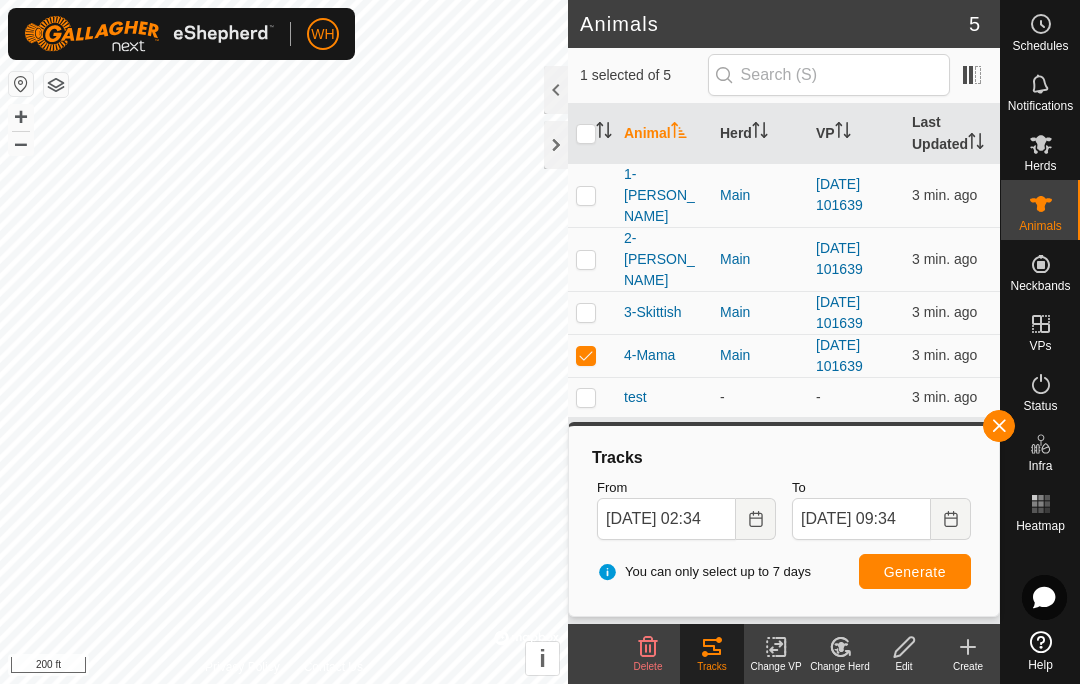 click on "+" at bounding box center [21, 117] 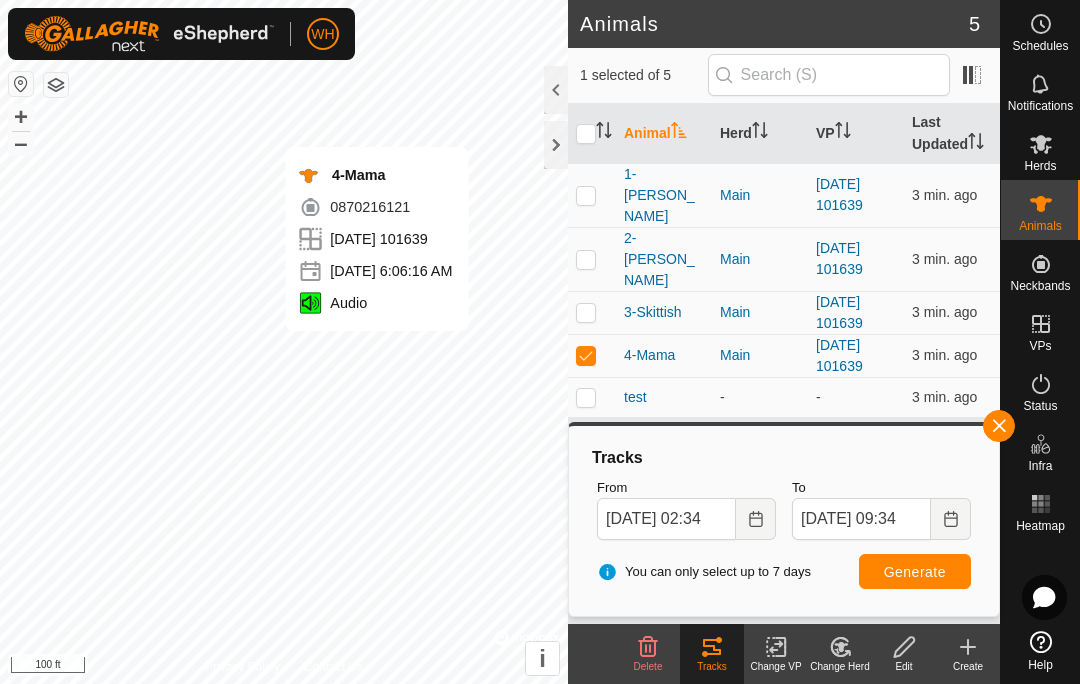 click at bounding box center (586, 355) 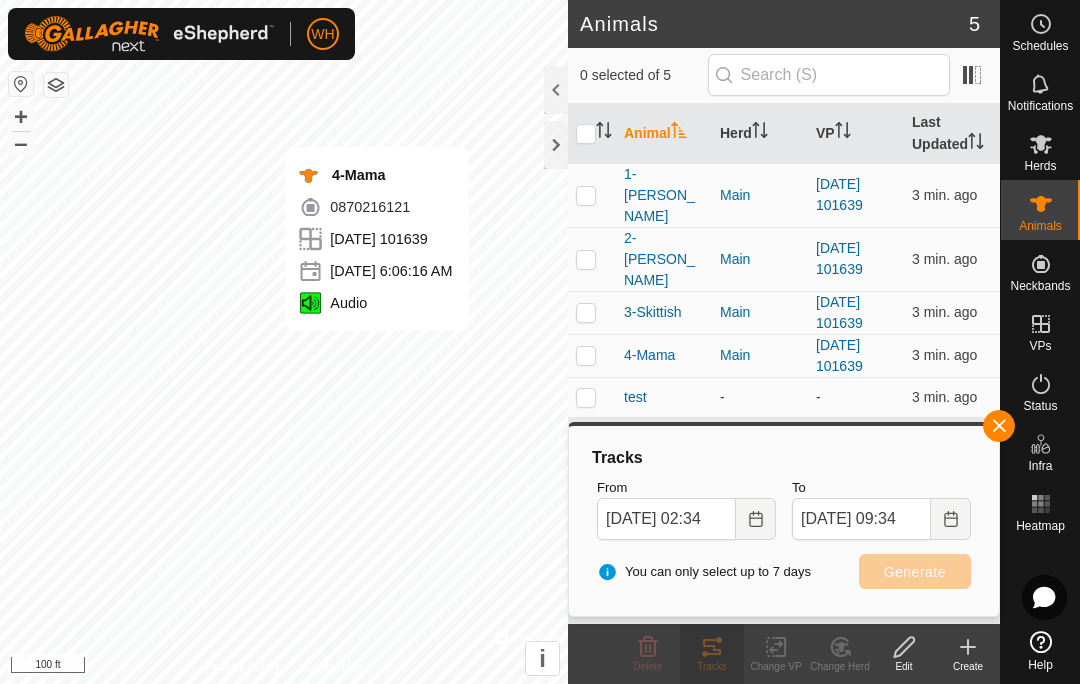 click at bounding box center [586, 312] 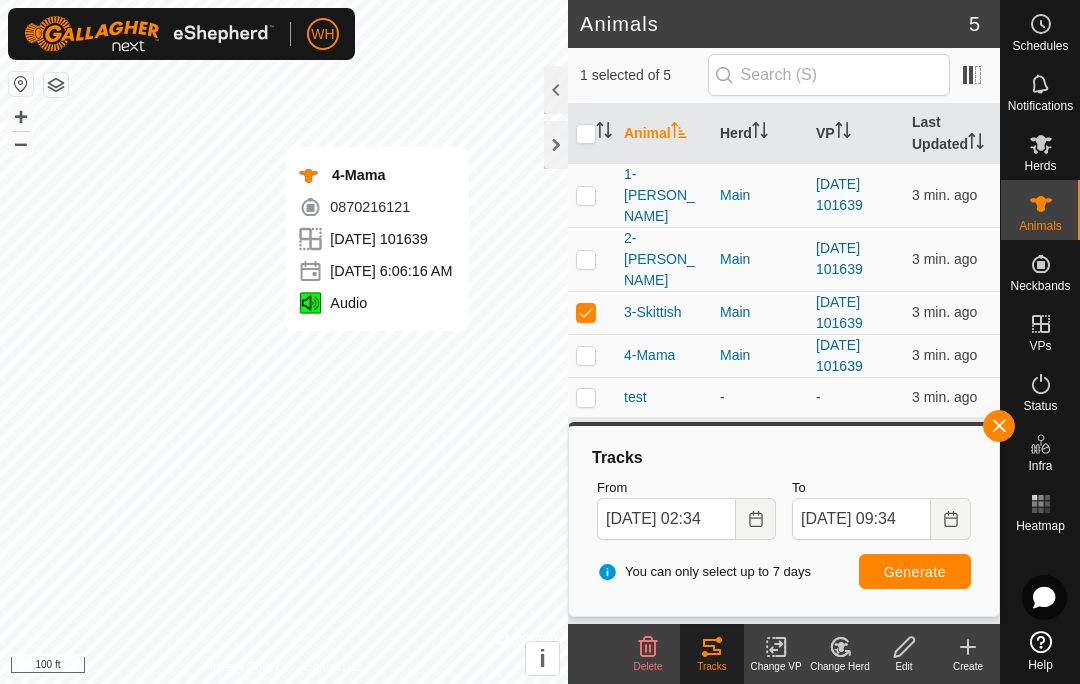 click on "Generate" at bounding box center [915, 572] 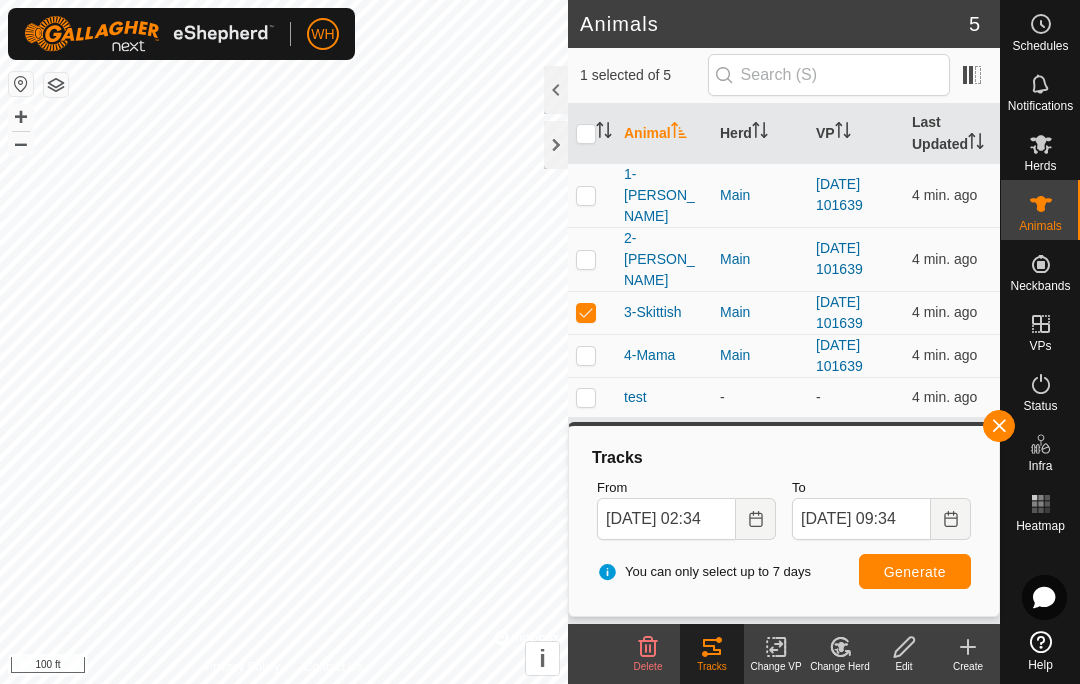 click at bounding box center (592, 312) 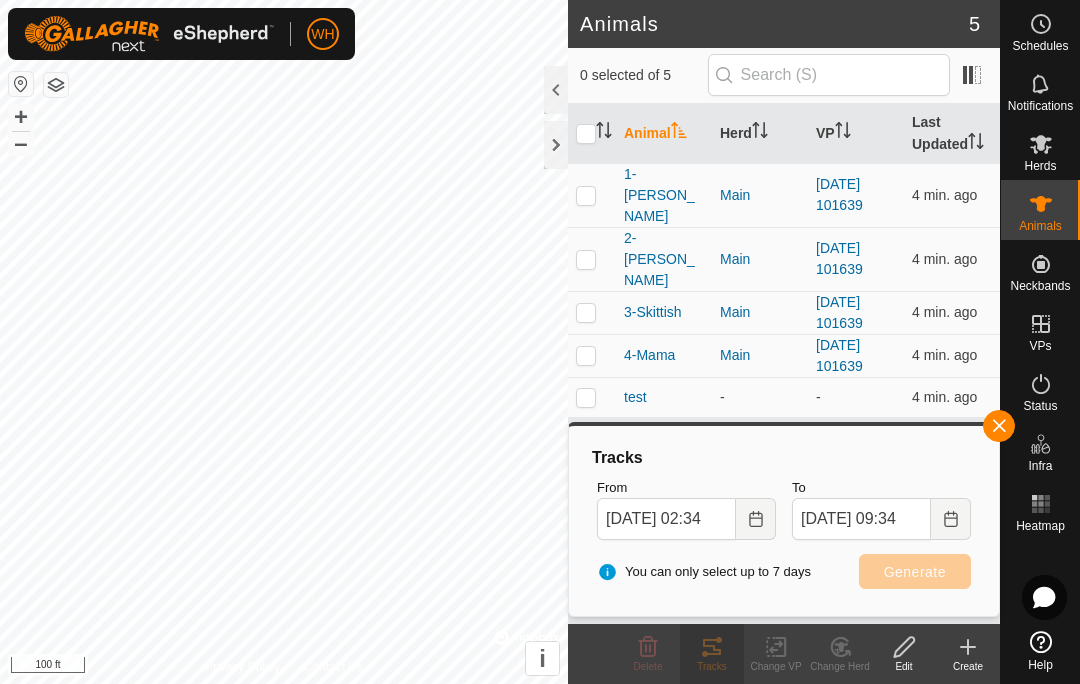 click at bounding box center (592, 259) 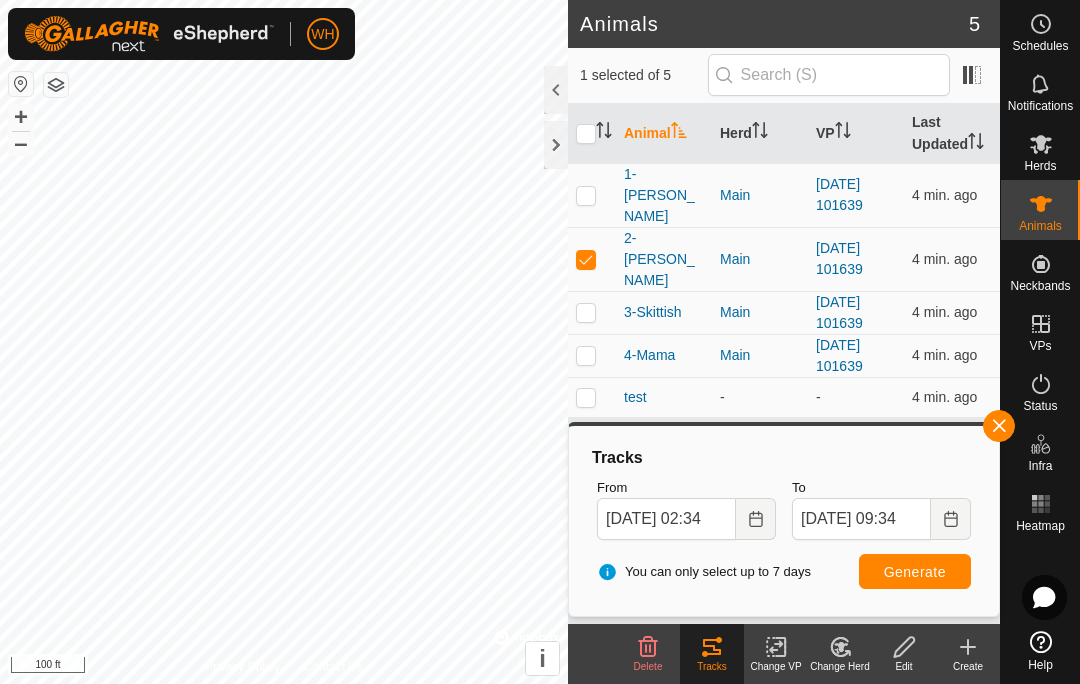 click on "Generate" at bounding box center (915, 572) 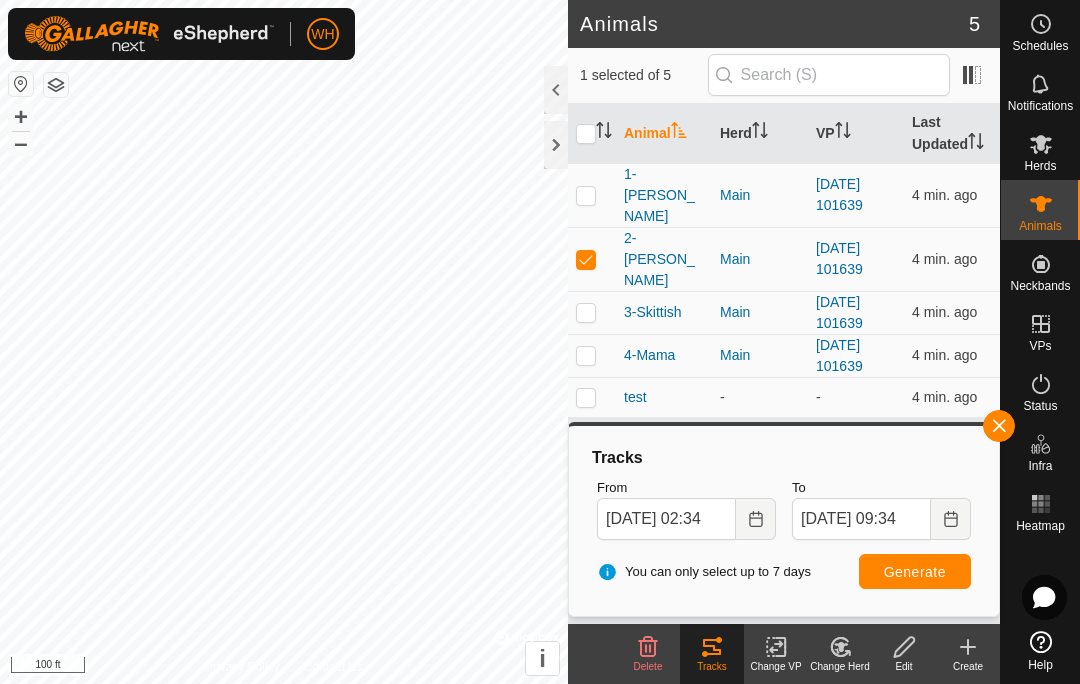 click at bounding box center (586, 259) 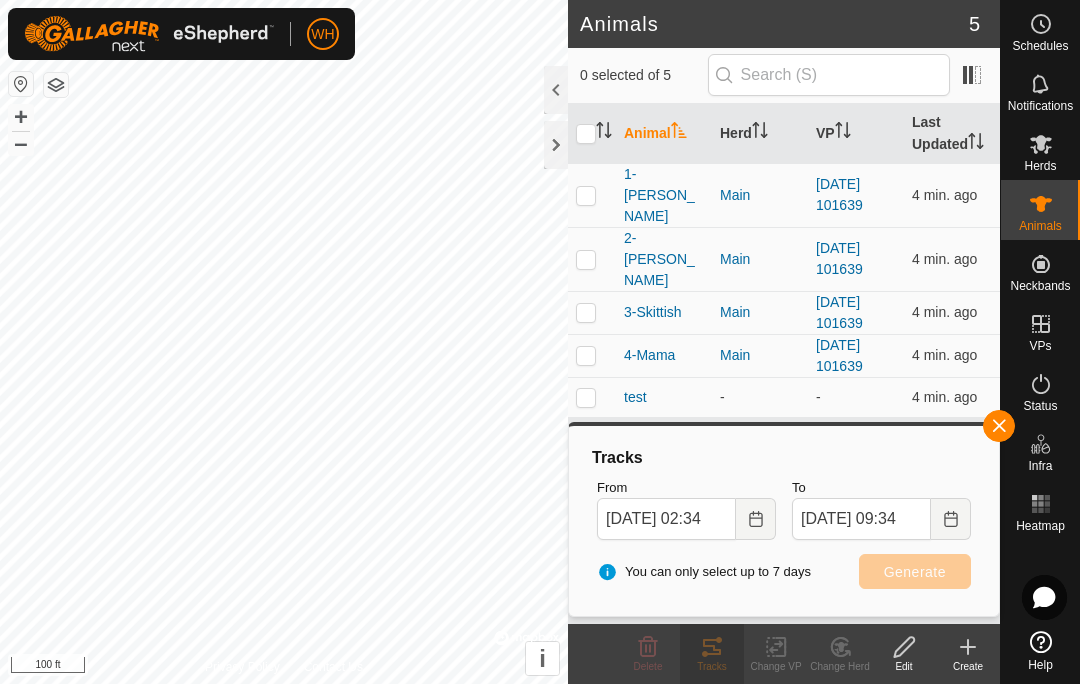 click at bounding box center (586, 195) 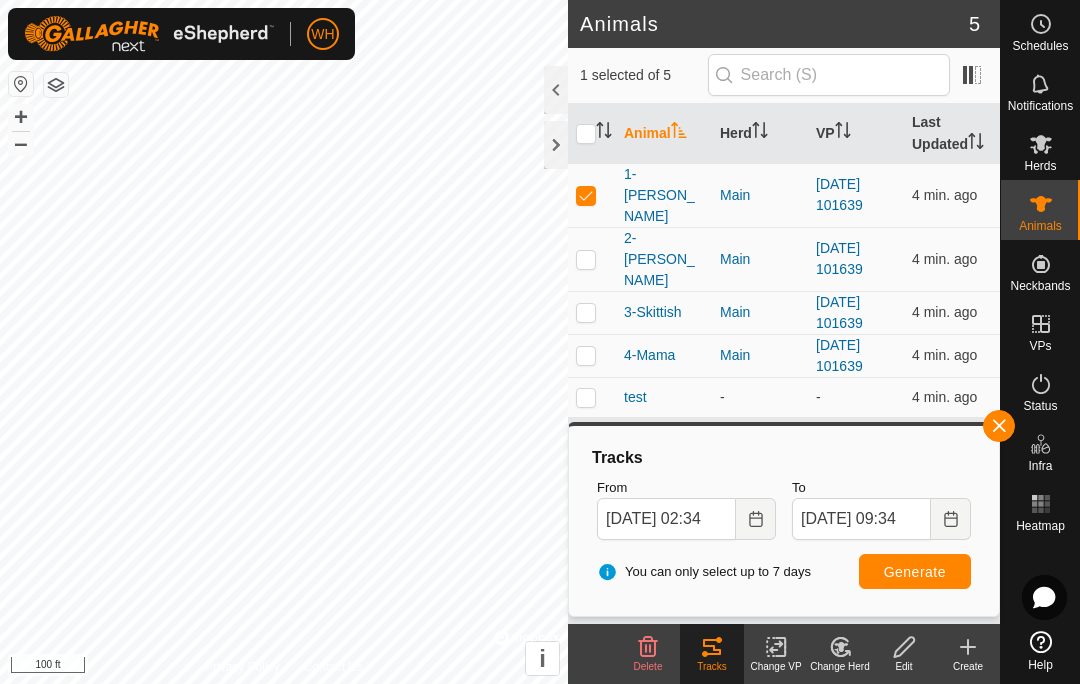 click on "Generate" at bounding box center [915, 572] 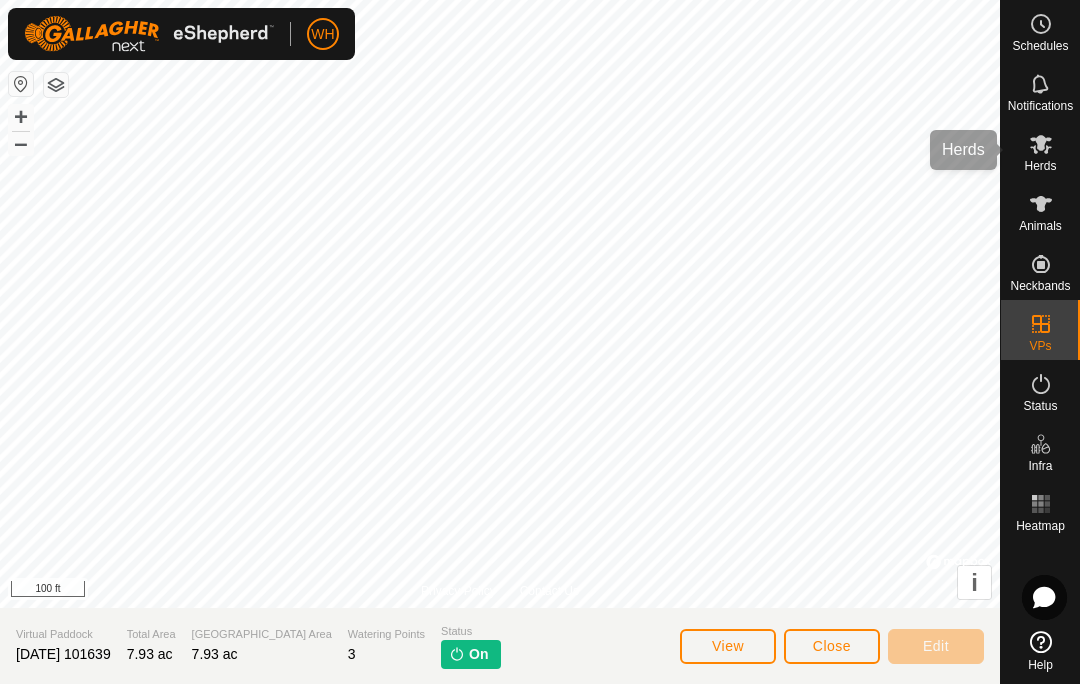 click 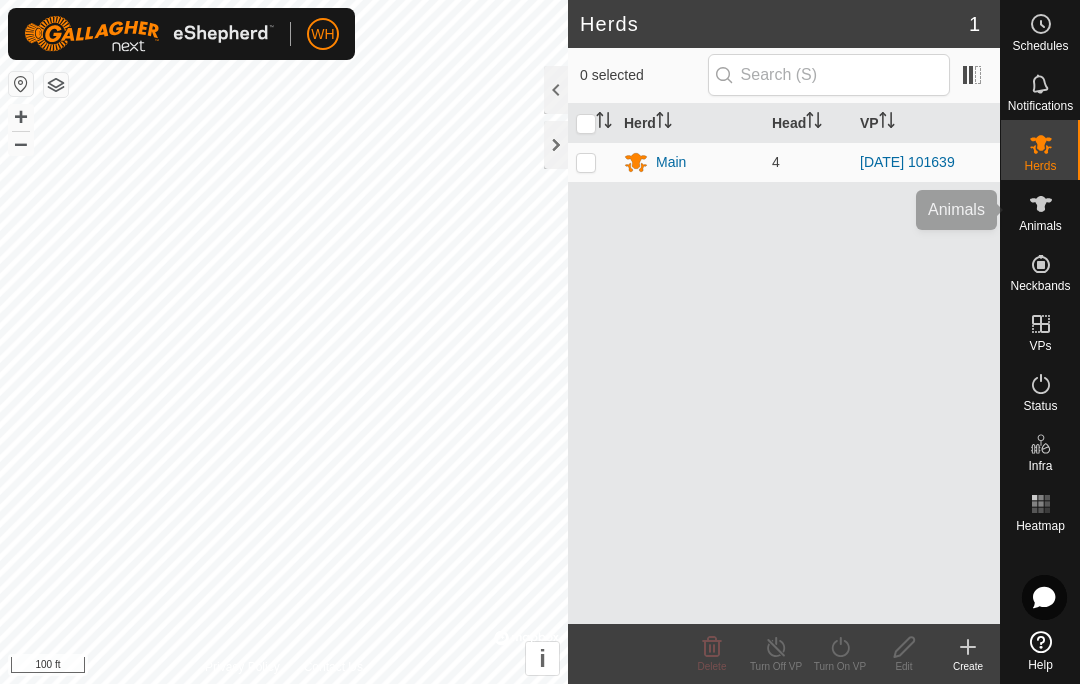 click at bounding box center [1041, 204] 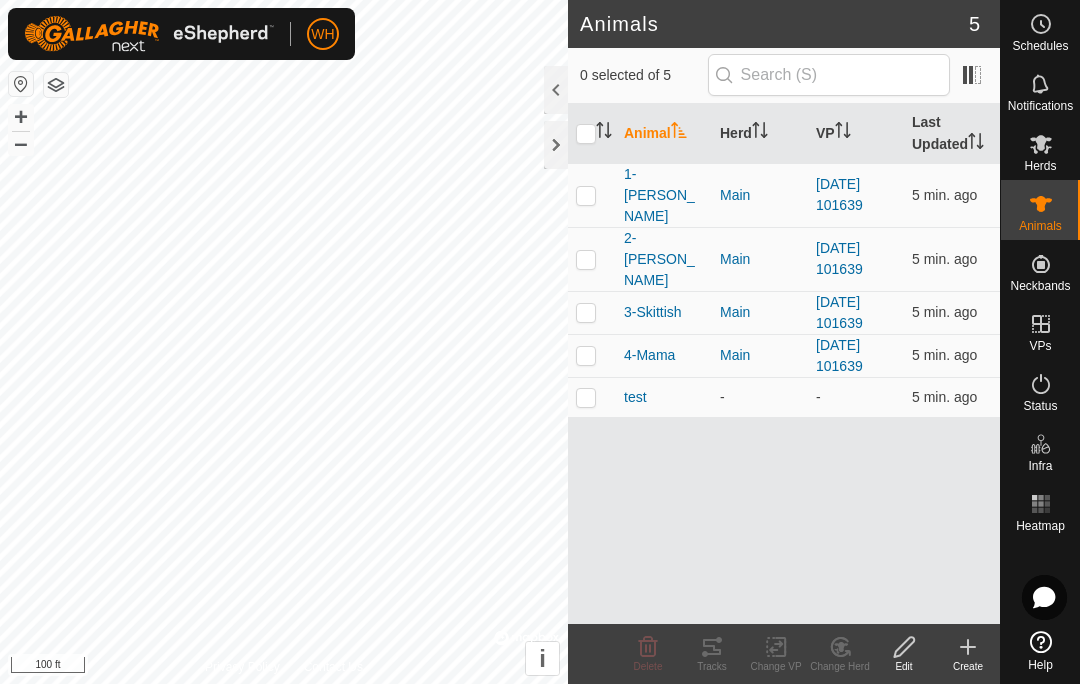 click at bounding box center [586, 355] 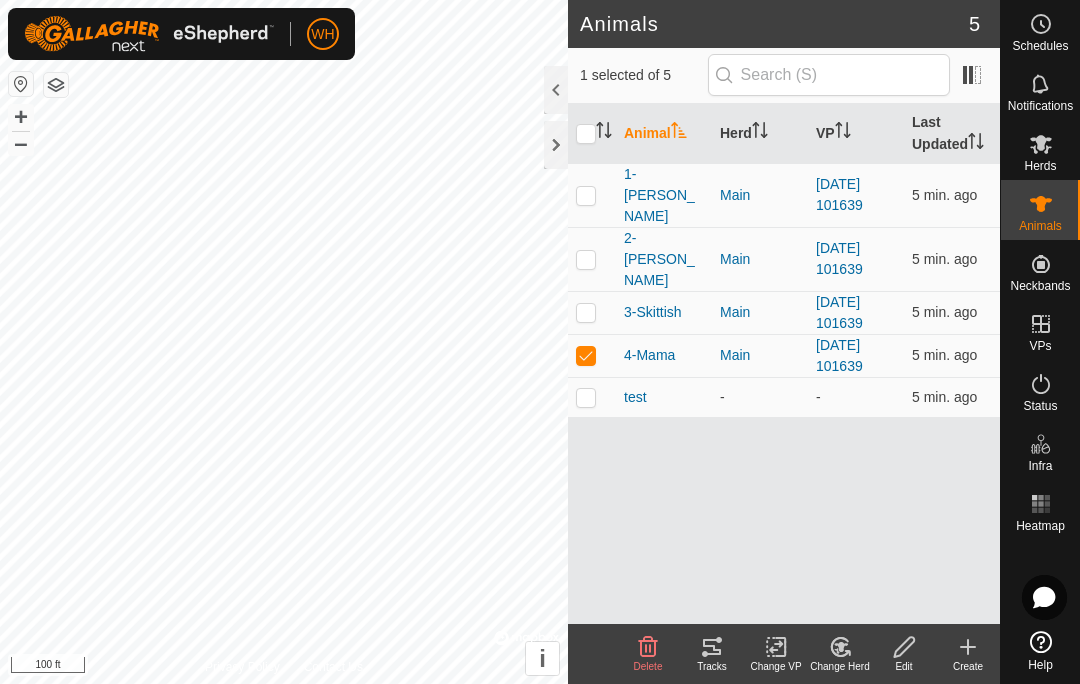 click on "Tracks" 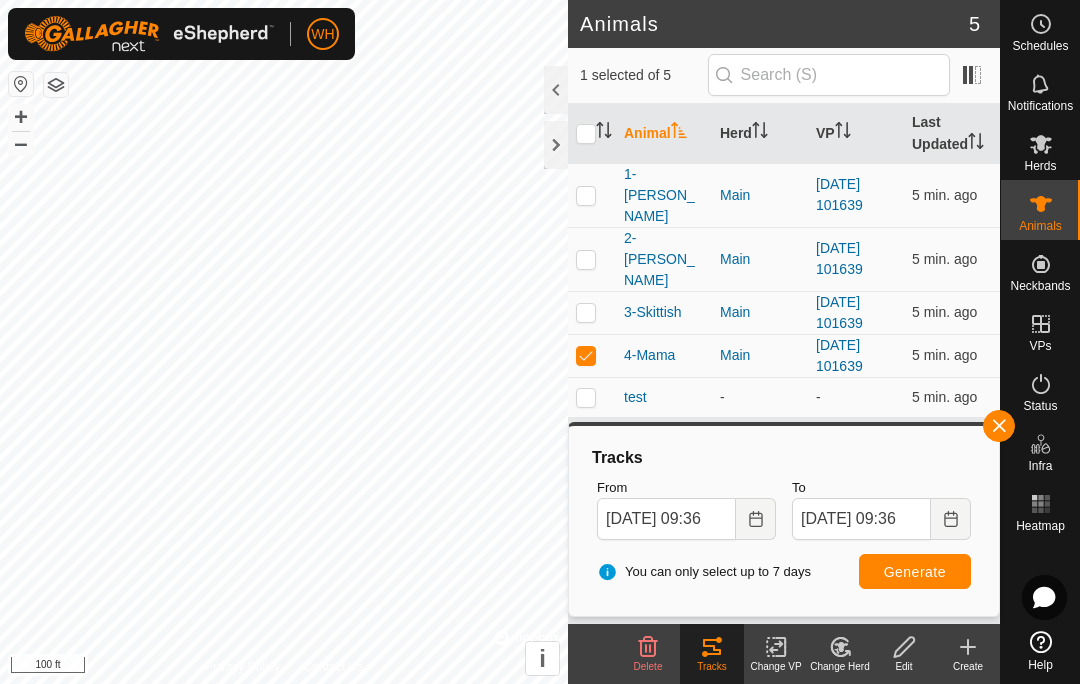 click 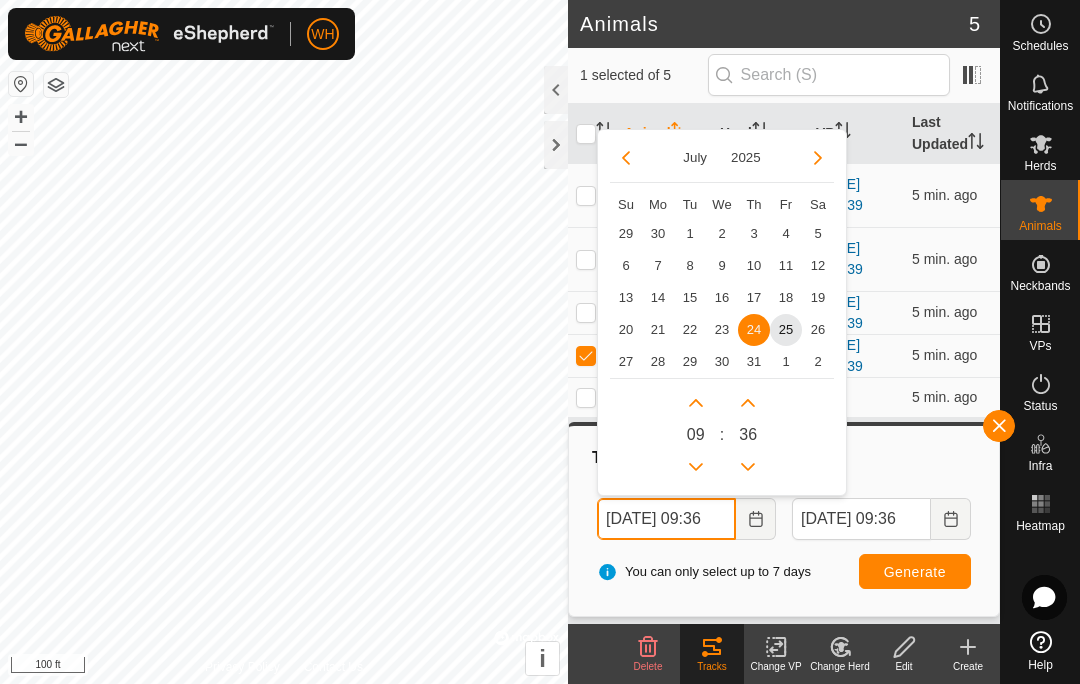 click at bounding box center [696, 467] 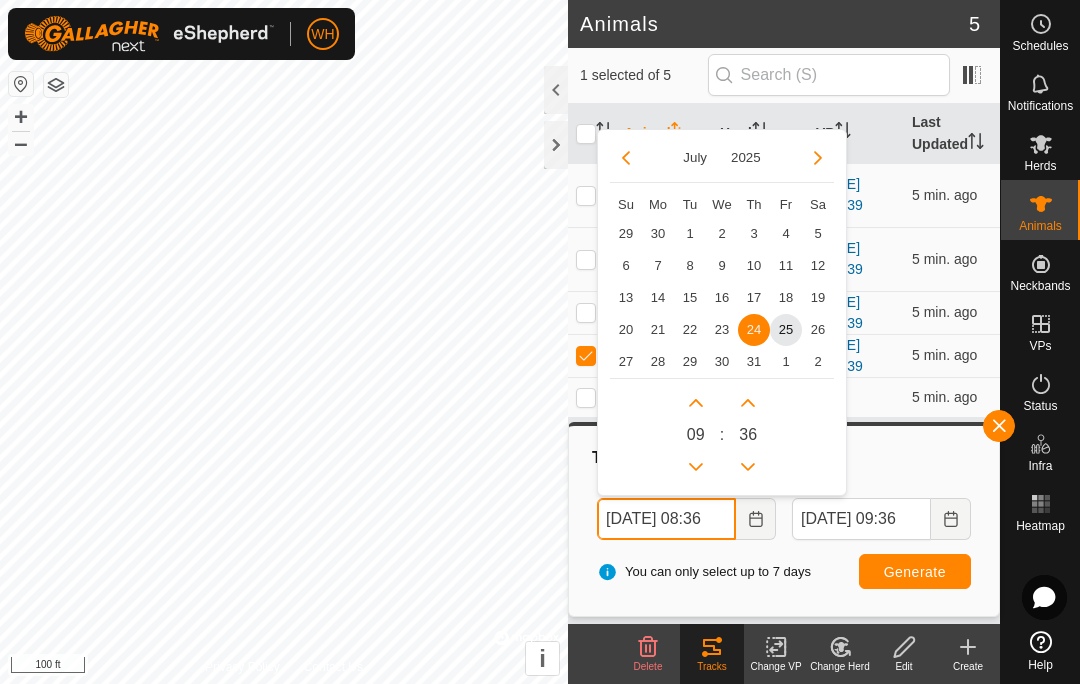 click at bounding box center (696, 467) 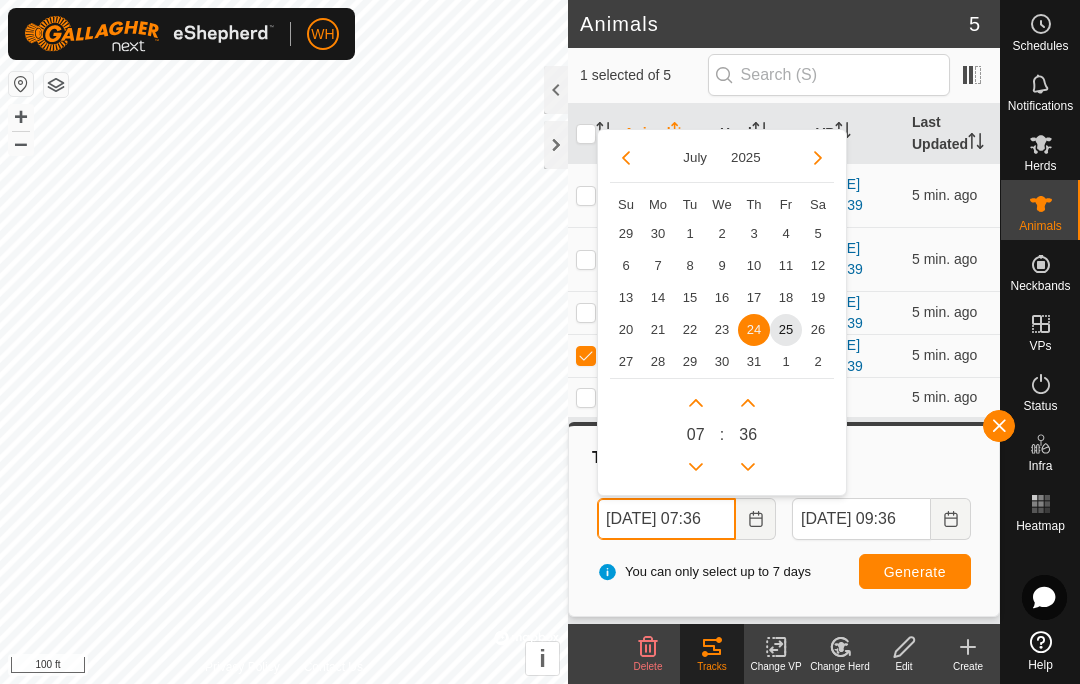 click 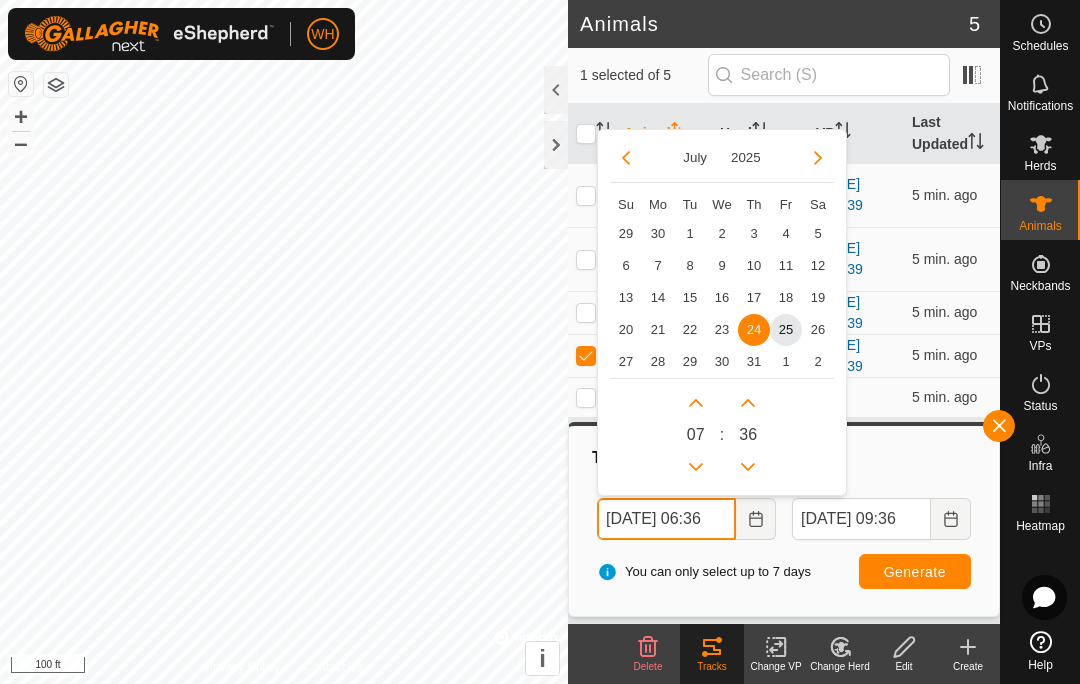click 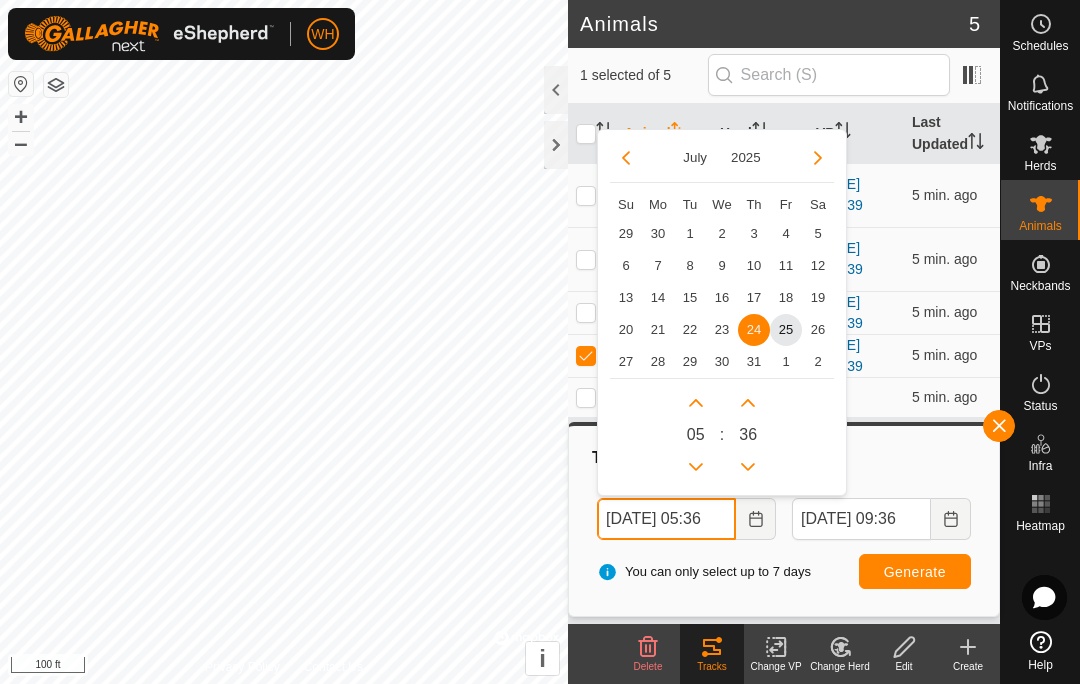 click at bounding box center (696, 467) 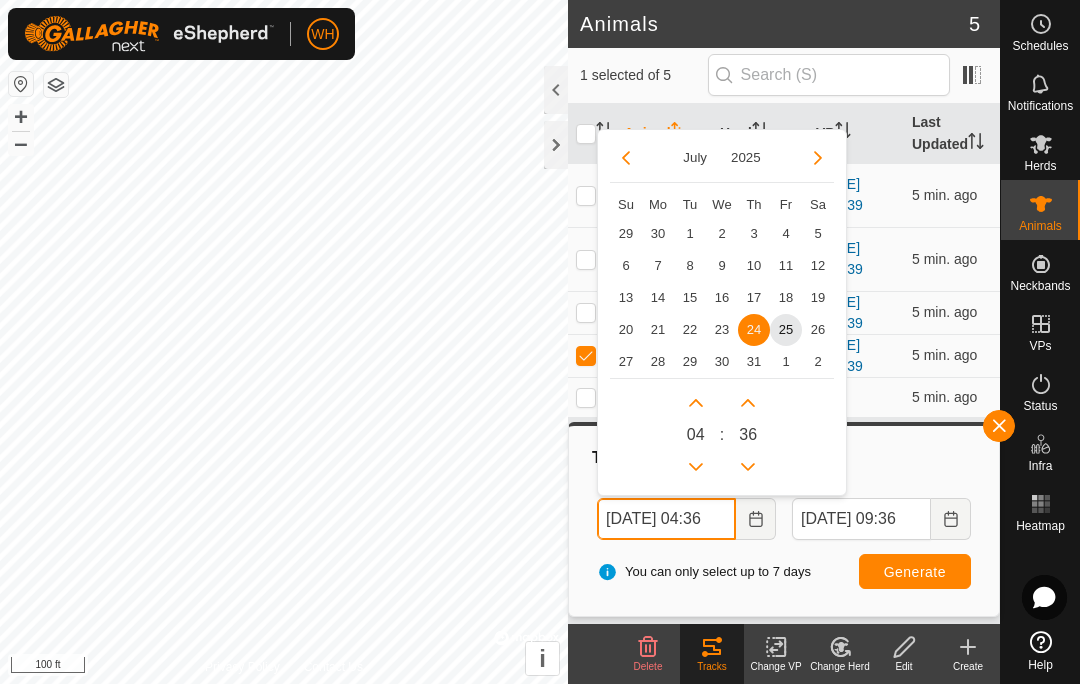 click at bounding box center [696, 467] 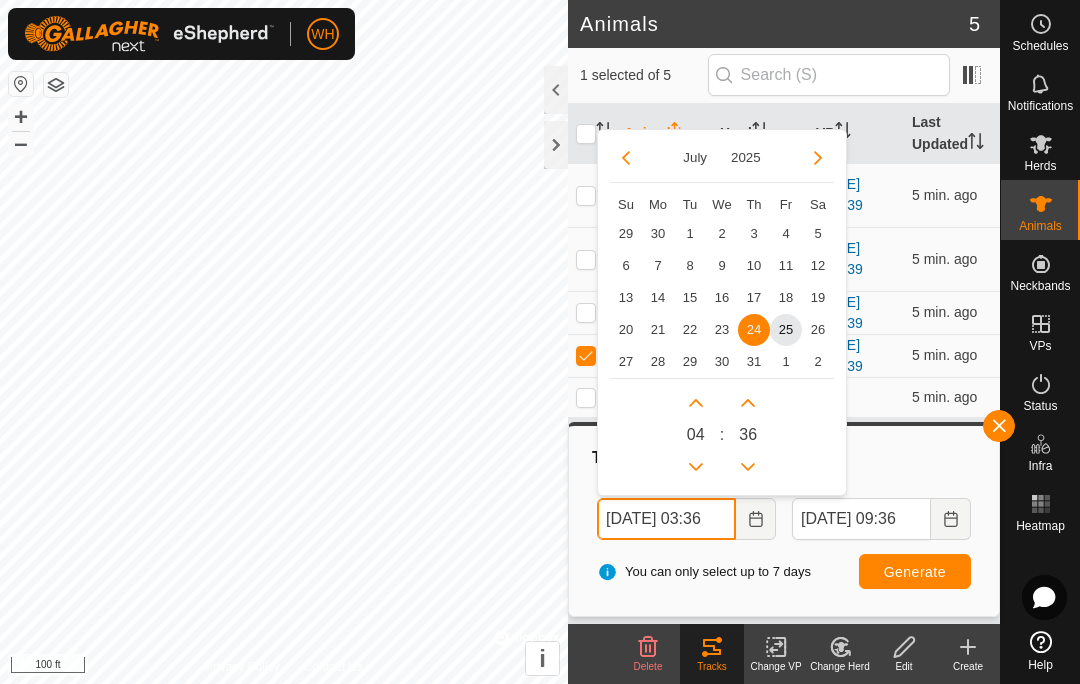 click at bounding box center [696, 467] 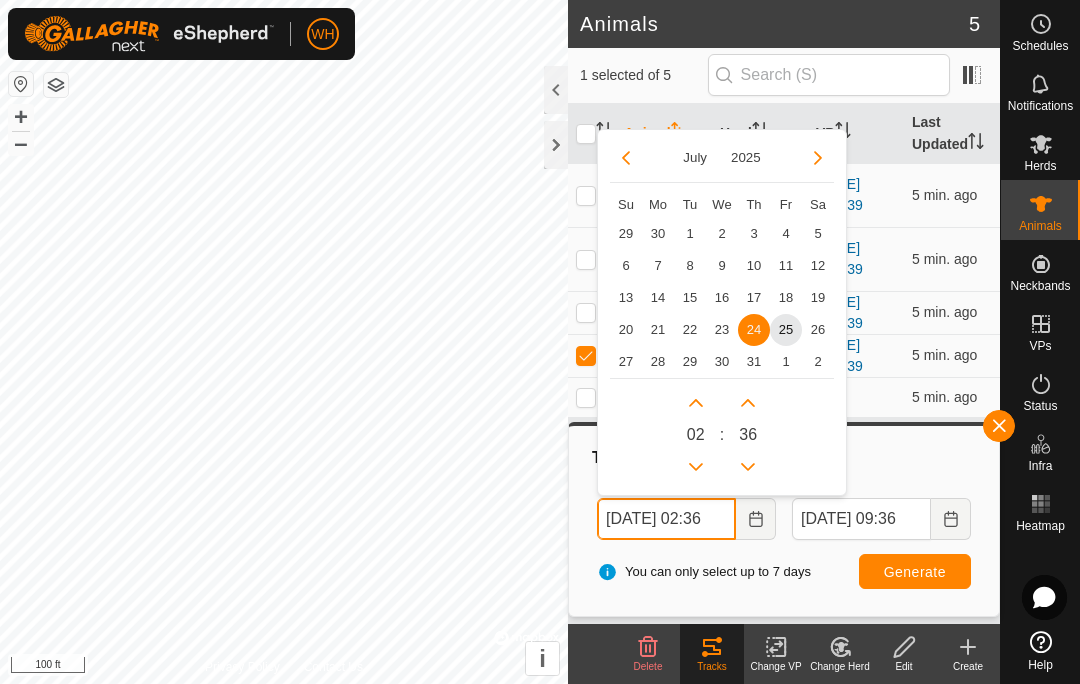 click at bounding box center [696, 467] 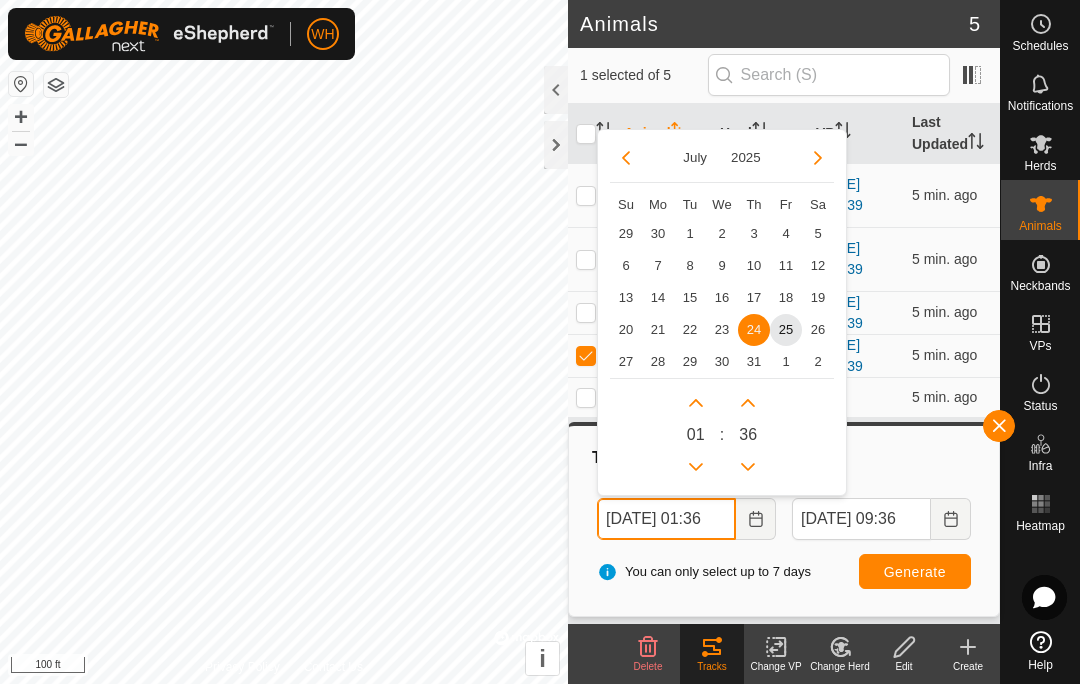 click at bounding box center [696, 467] 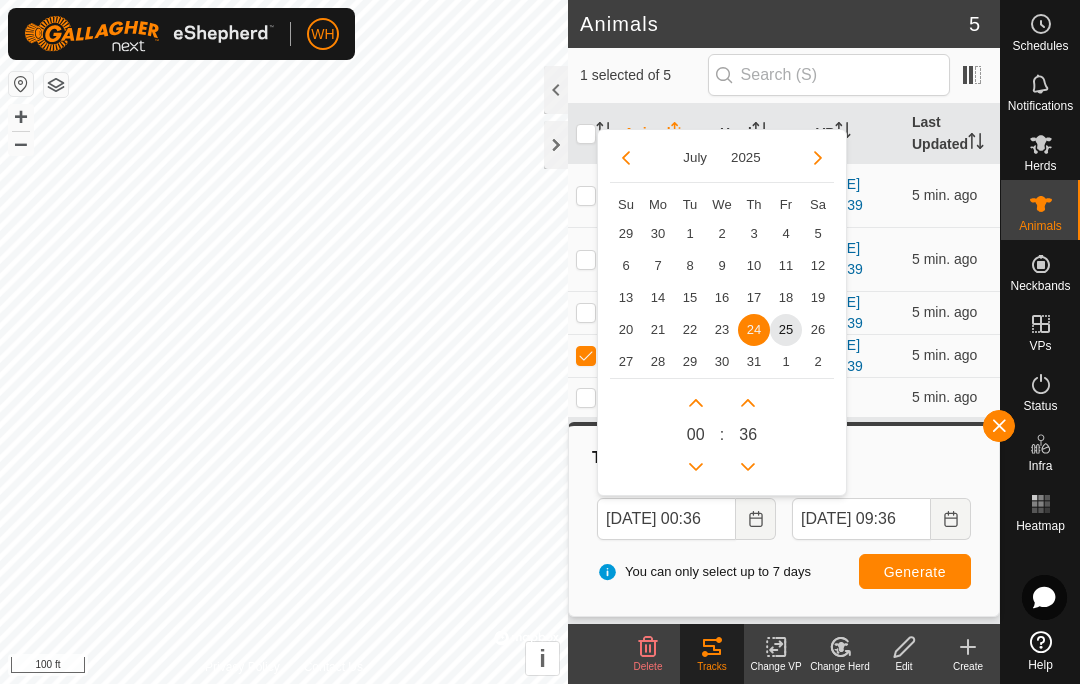 click on "25" at bounding box center (786, 330) 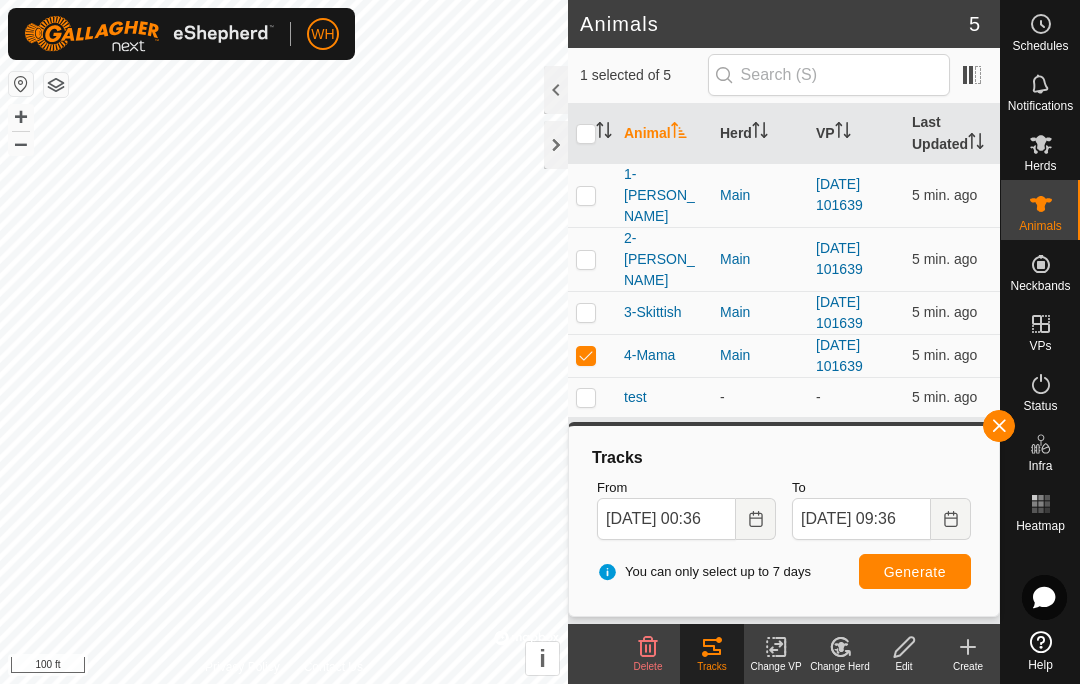 click 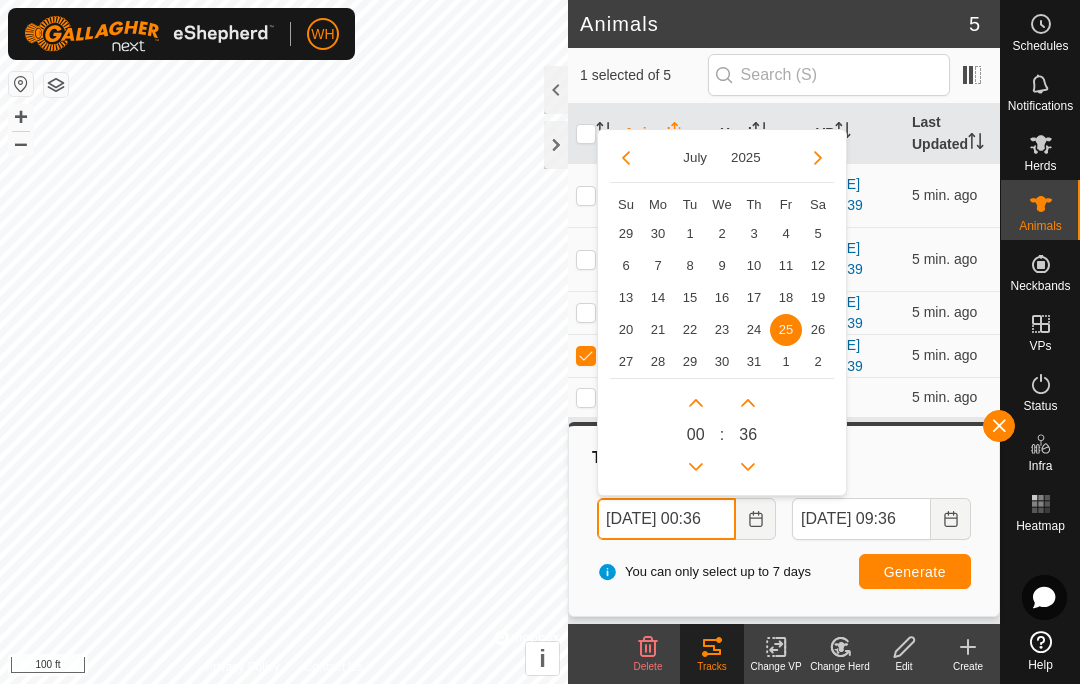 click 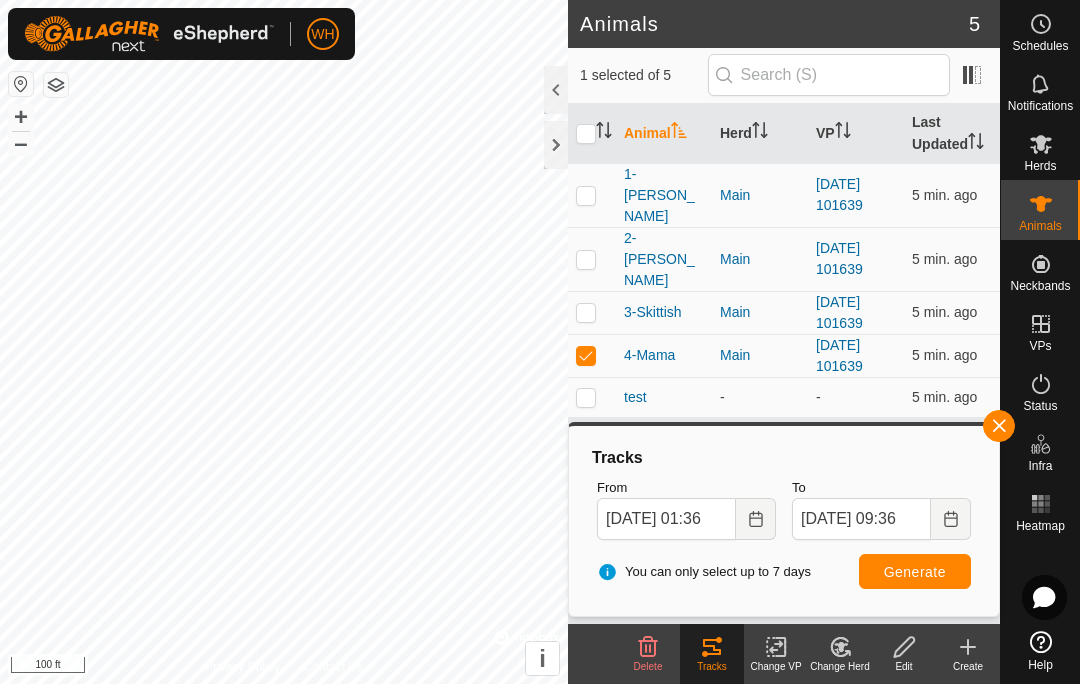 click on "Generate" at bounding box center [915, 572] 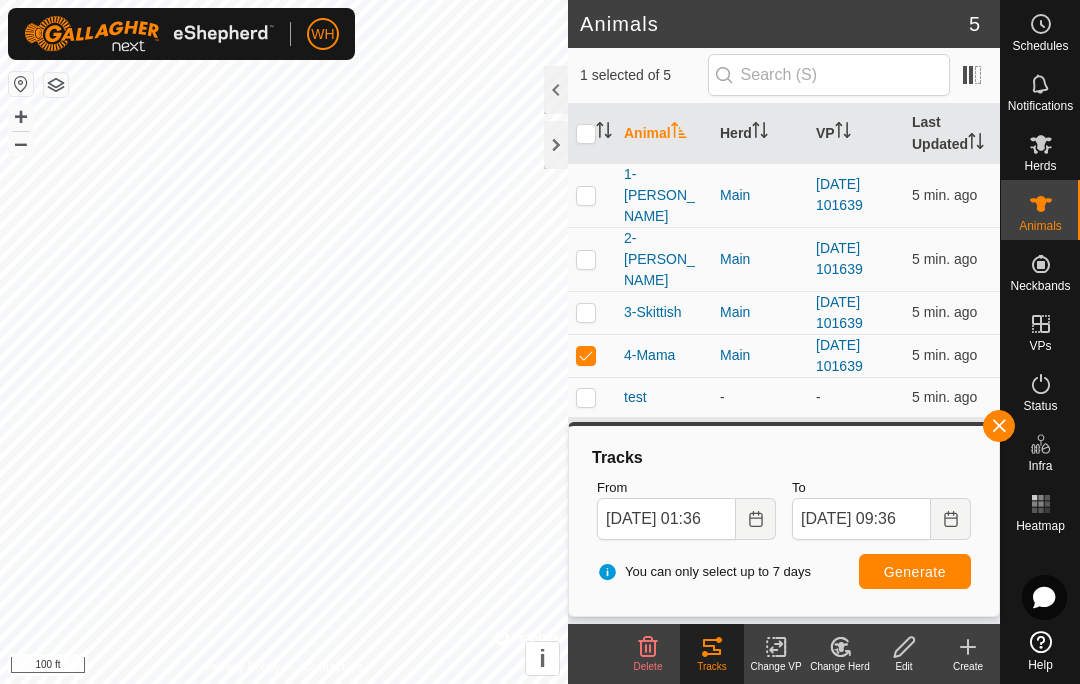 click at bounding box center [756, 519] 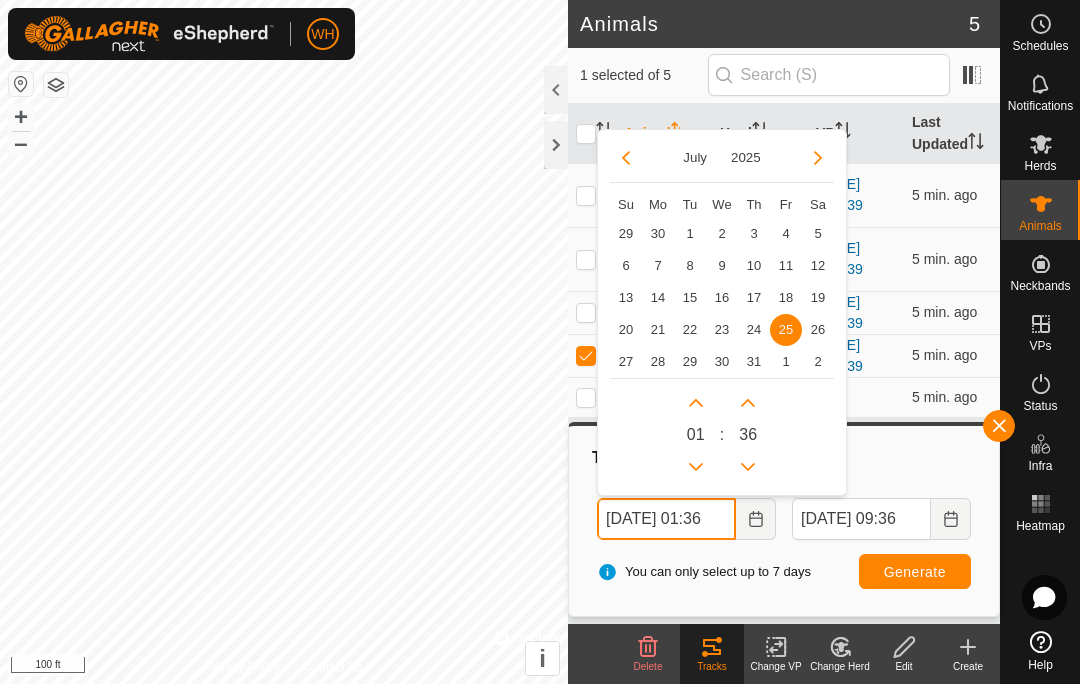 click 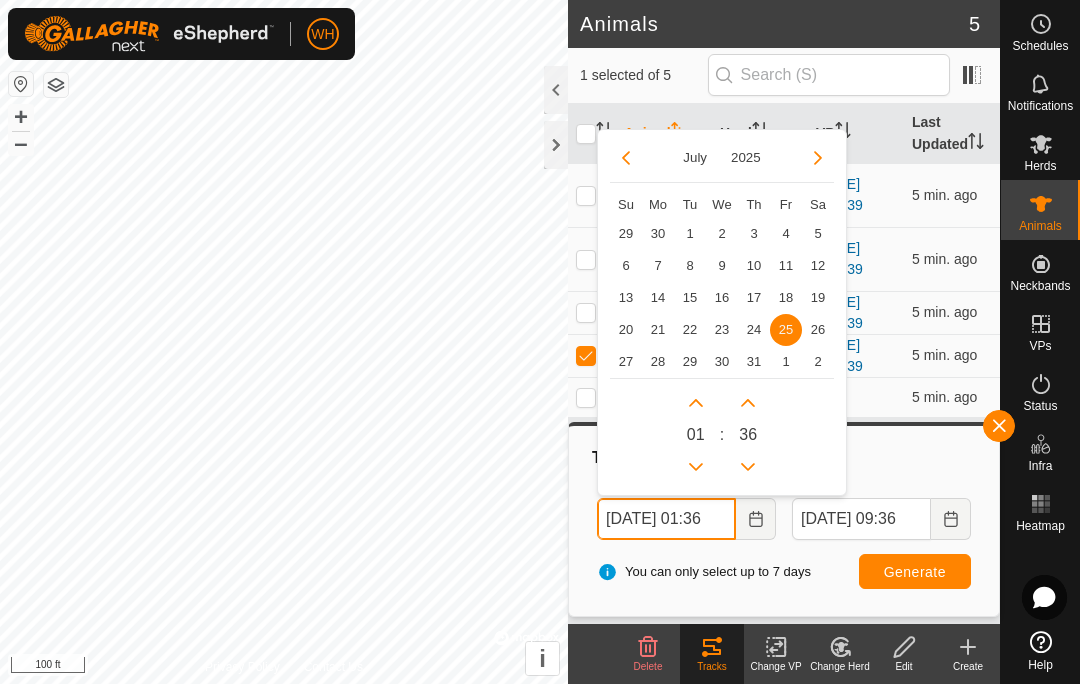 type on "[DATE] 00:36" 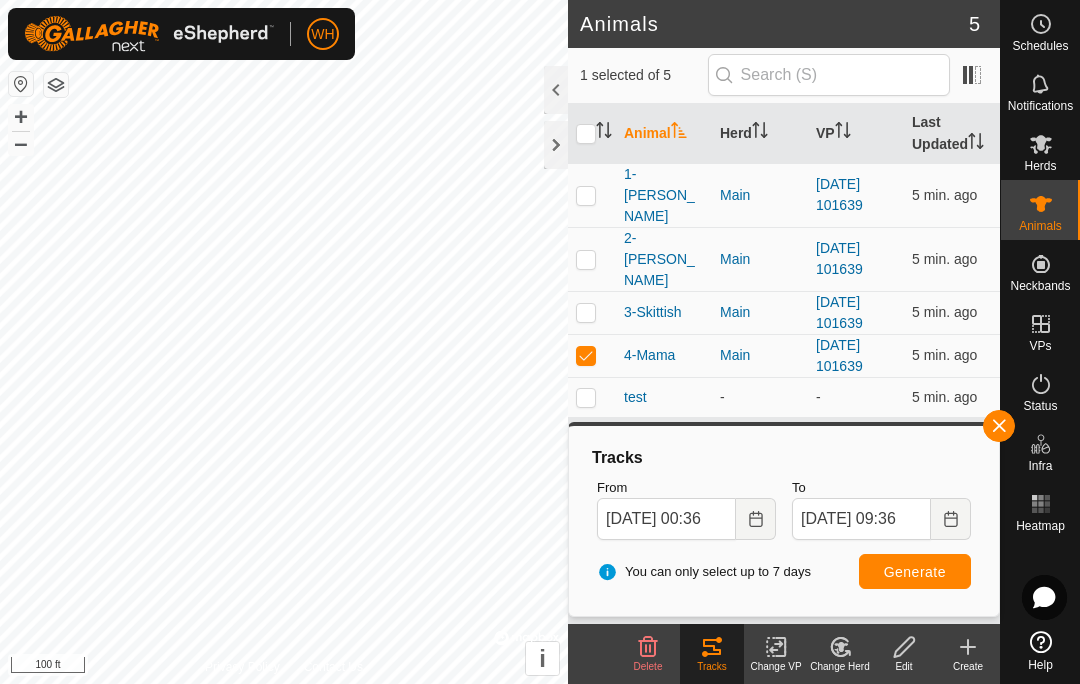 click on "Generate" at bounding box center [915, 571] 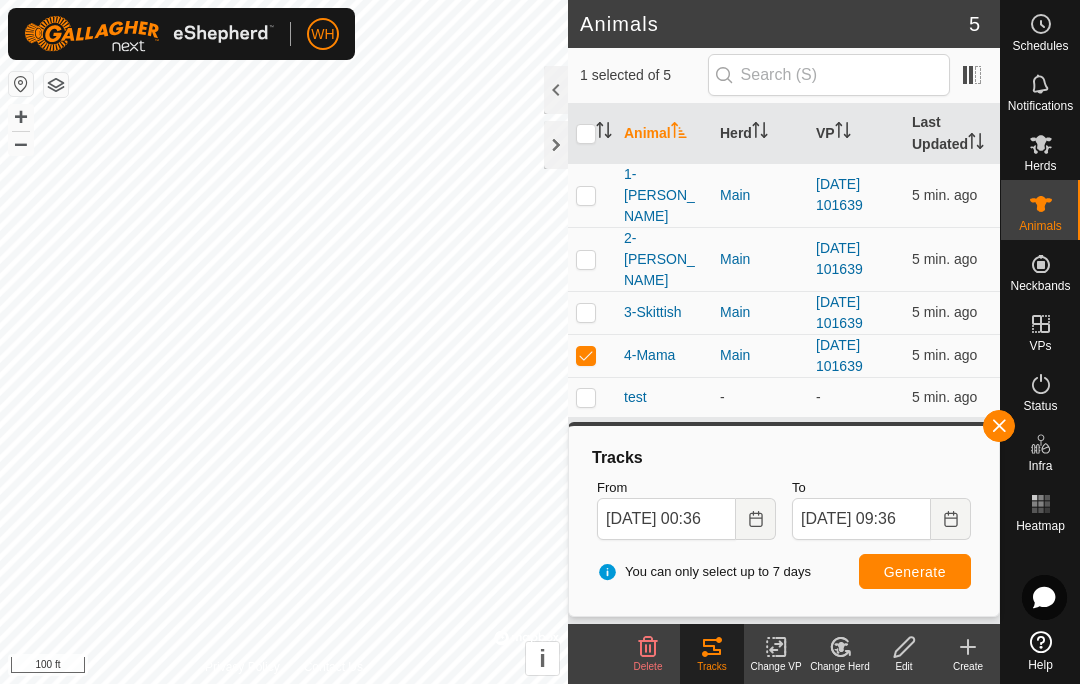 click at bounding box center (592, 355) 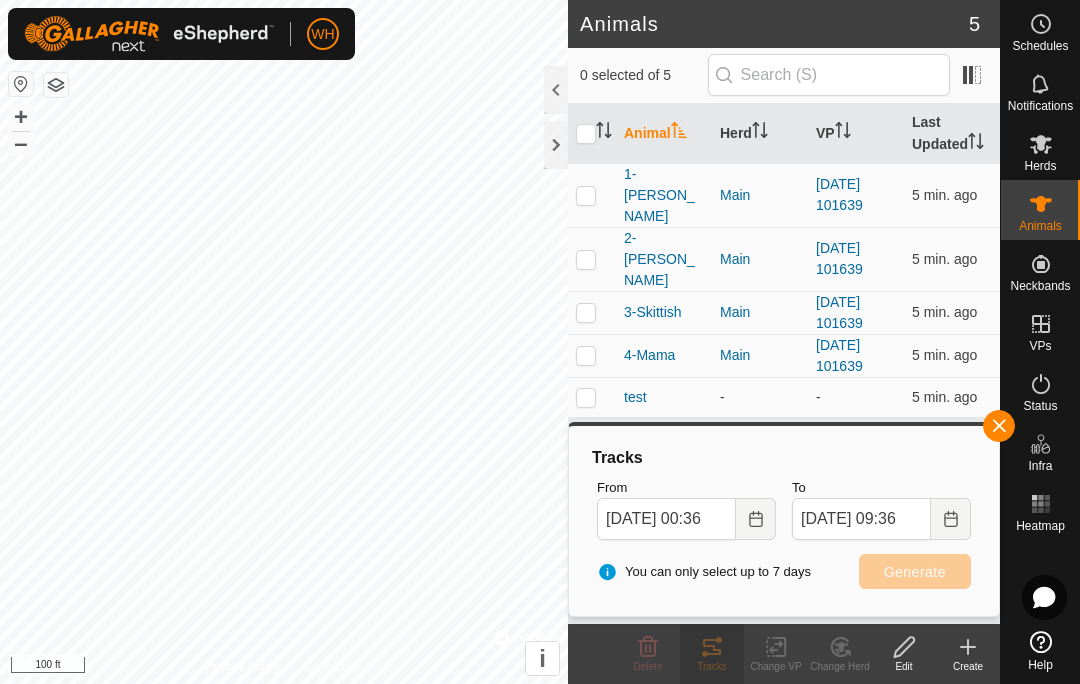 click on "Main" at bounding box center [760, 355] 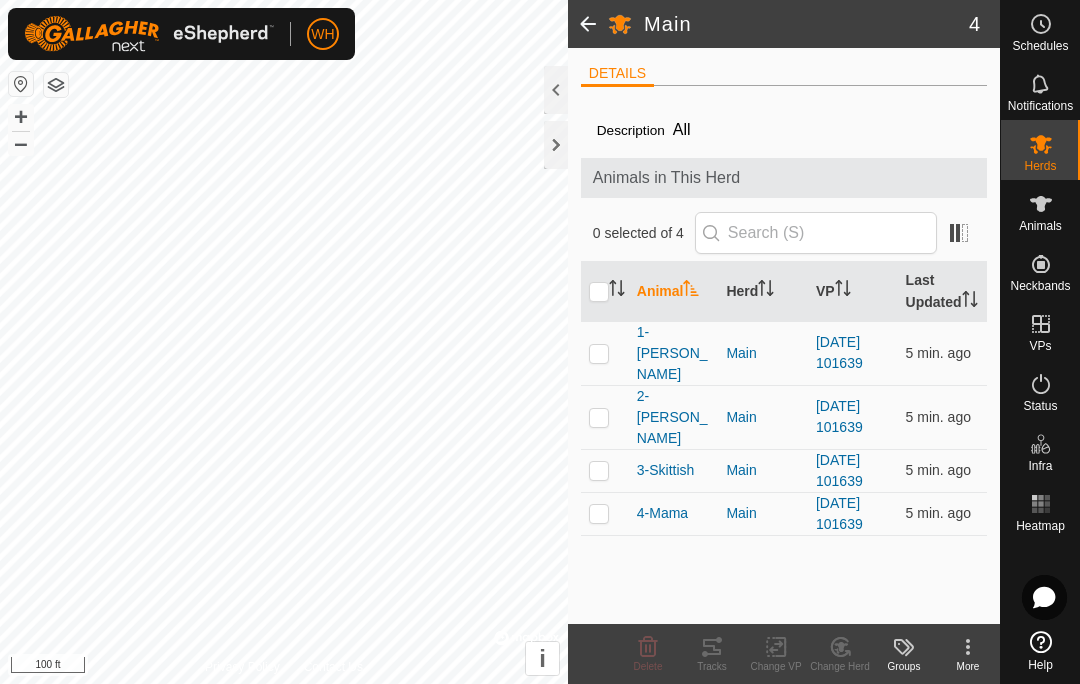 click on "3-Skittish" at bounding box center [666, 470] 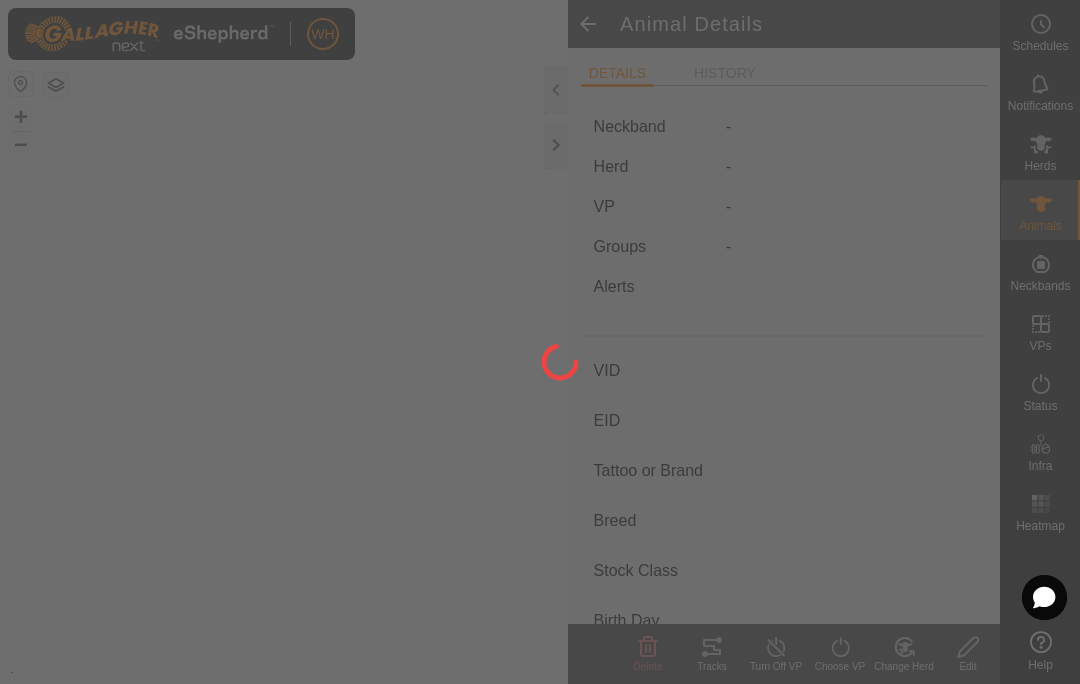 type on "3-Skittish" 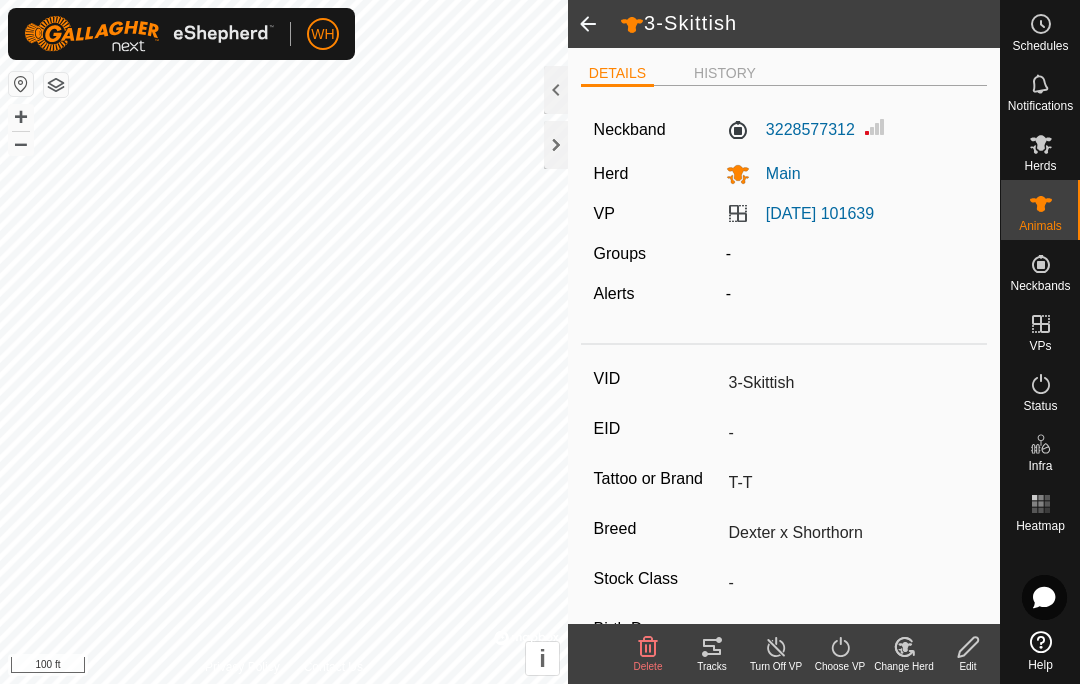 scroll, scrollTop: 0, scrollLeft: 0, axis: both 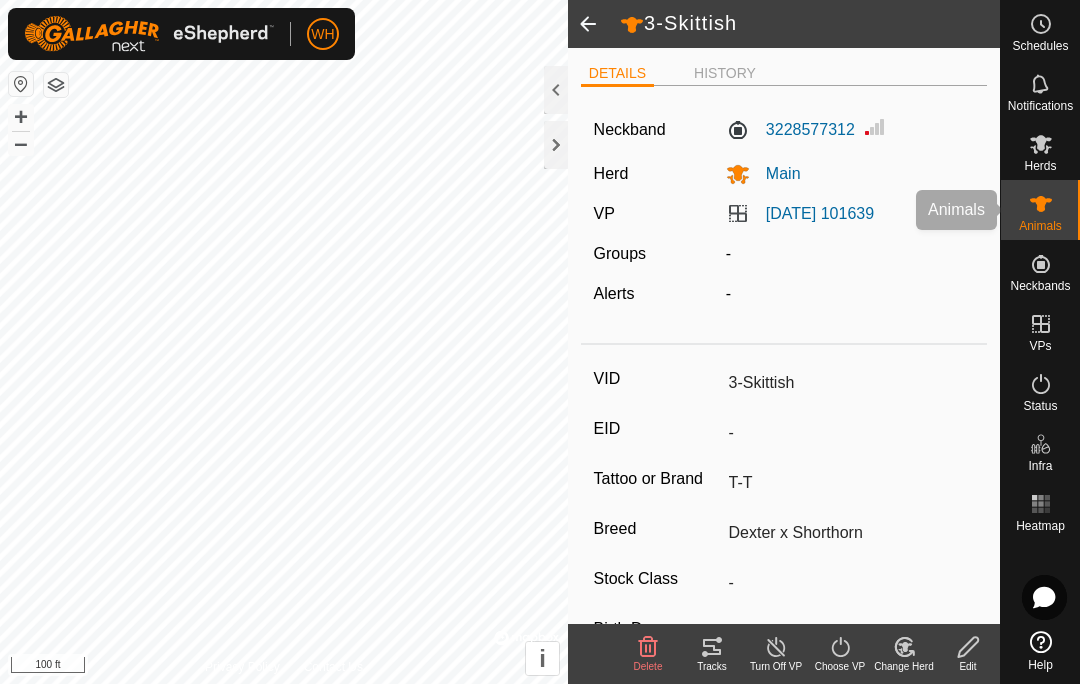 click 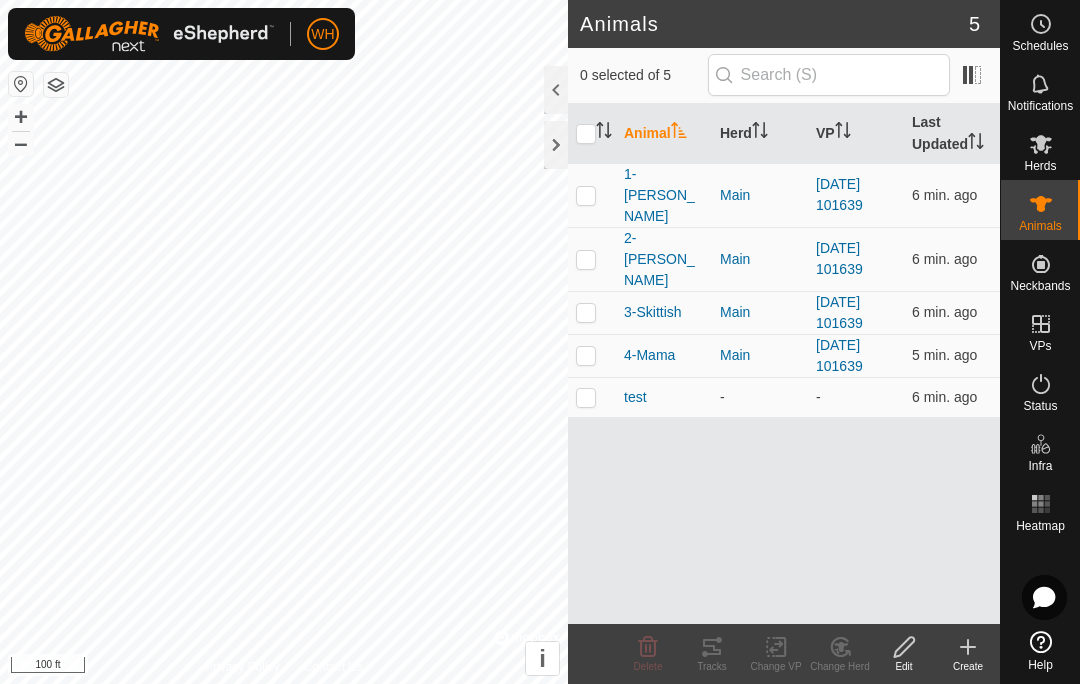 click on "1-[PERSON_NAME]" at bounding box center (664, 195) 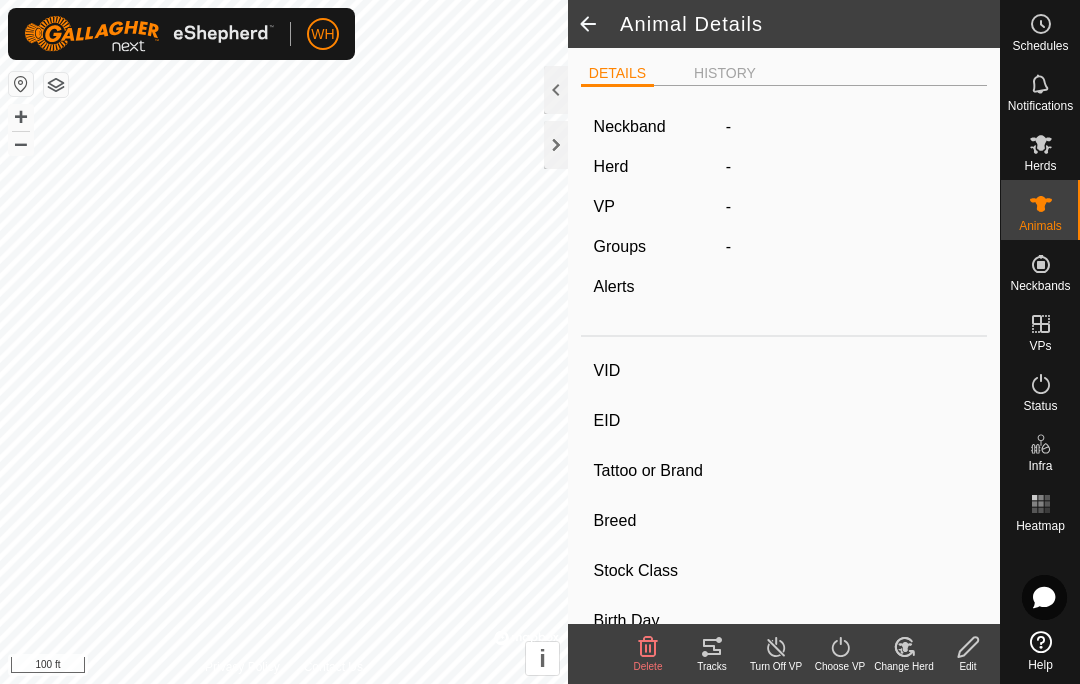 type on "1-[PERSON_NAME]" 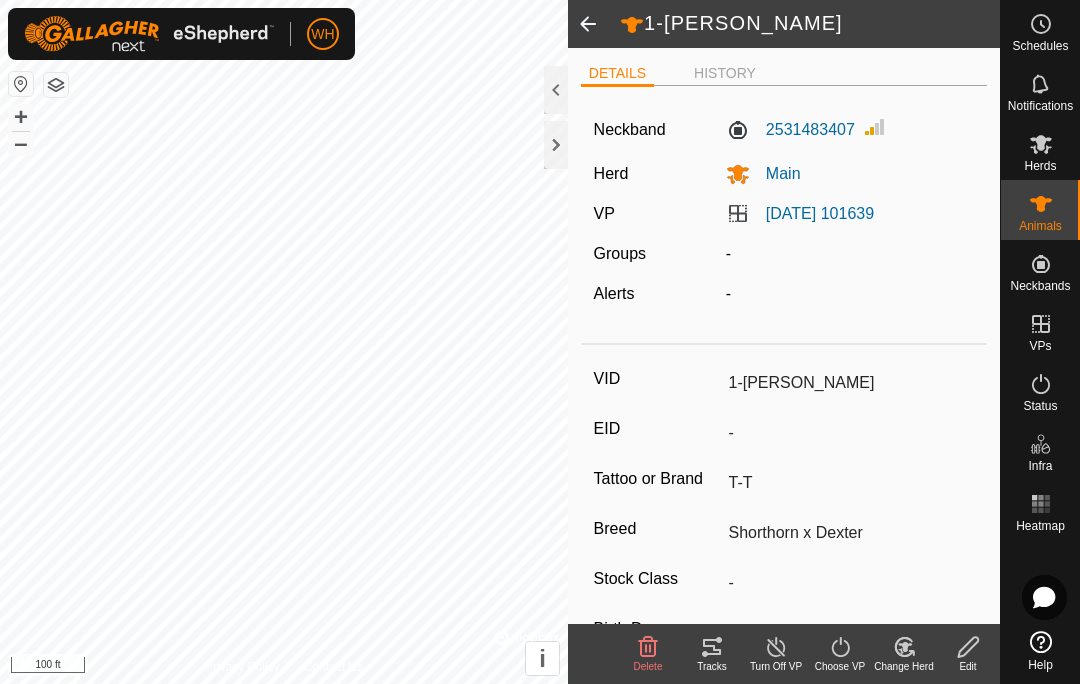 click on "HISTORY" 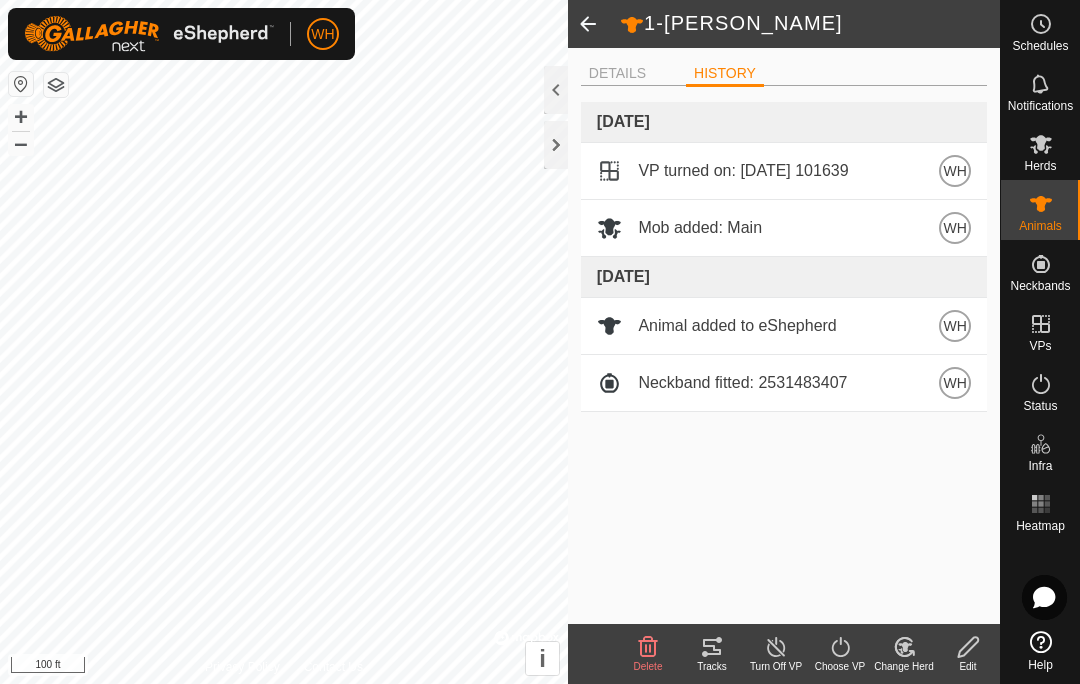 click 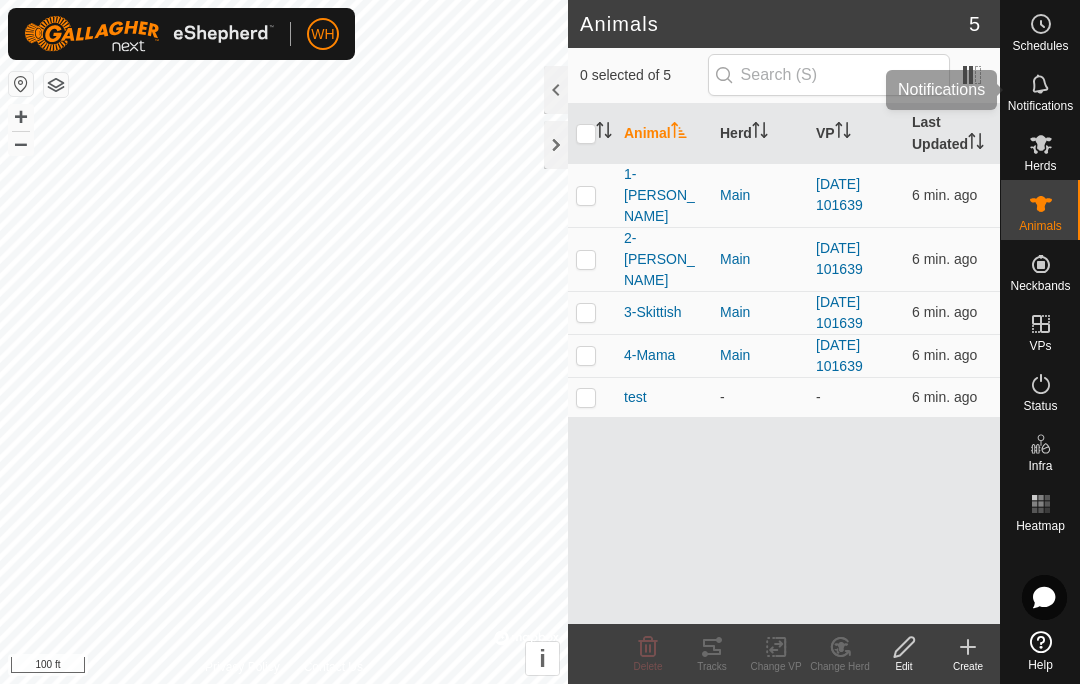 click 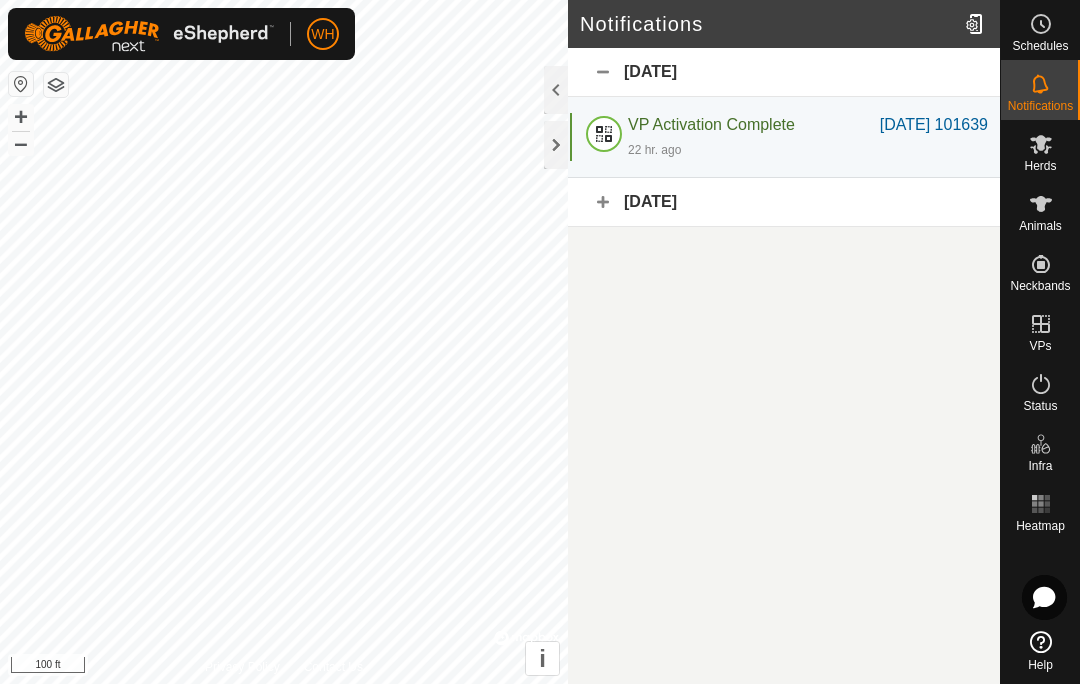 click on "VP Activation Complete" 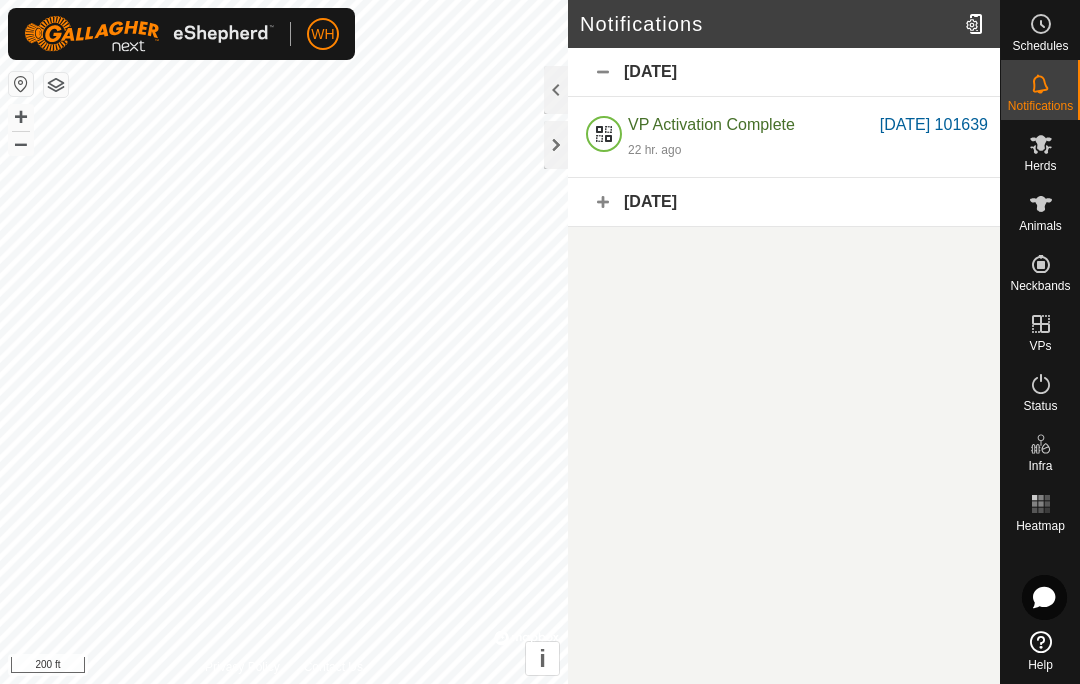 click on "Schedules" at bounding box center [1040, 30] 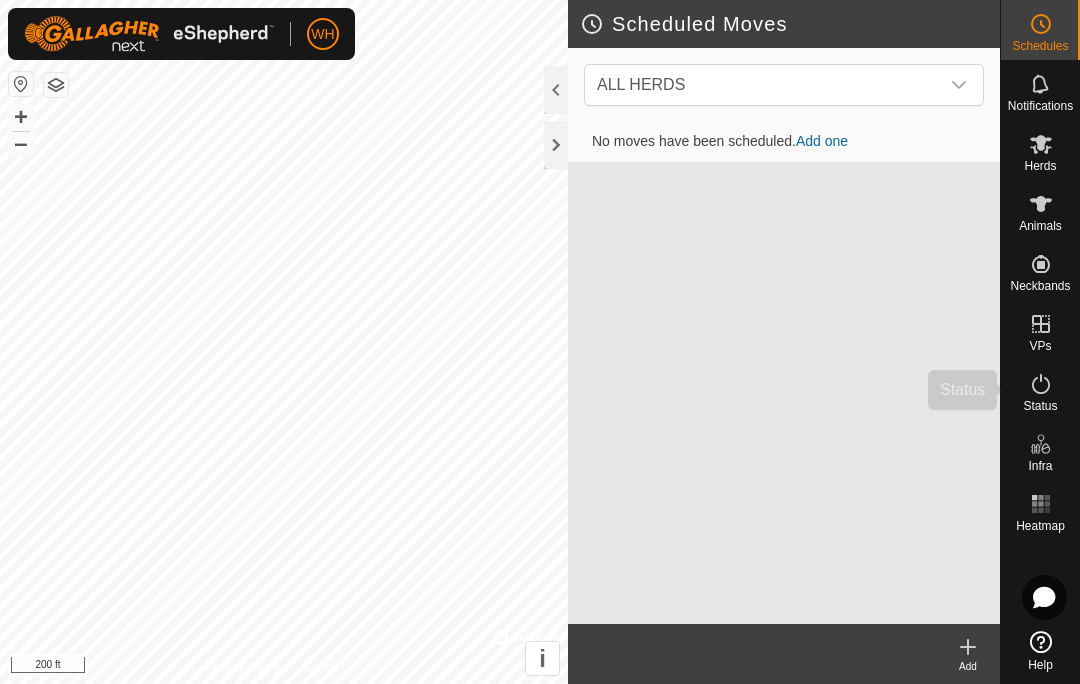 click 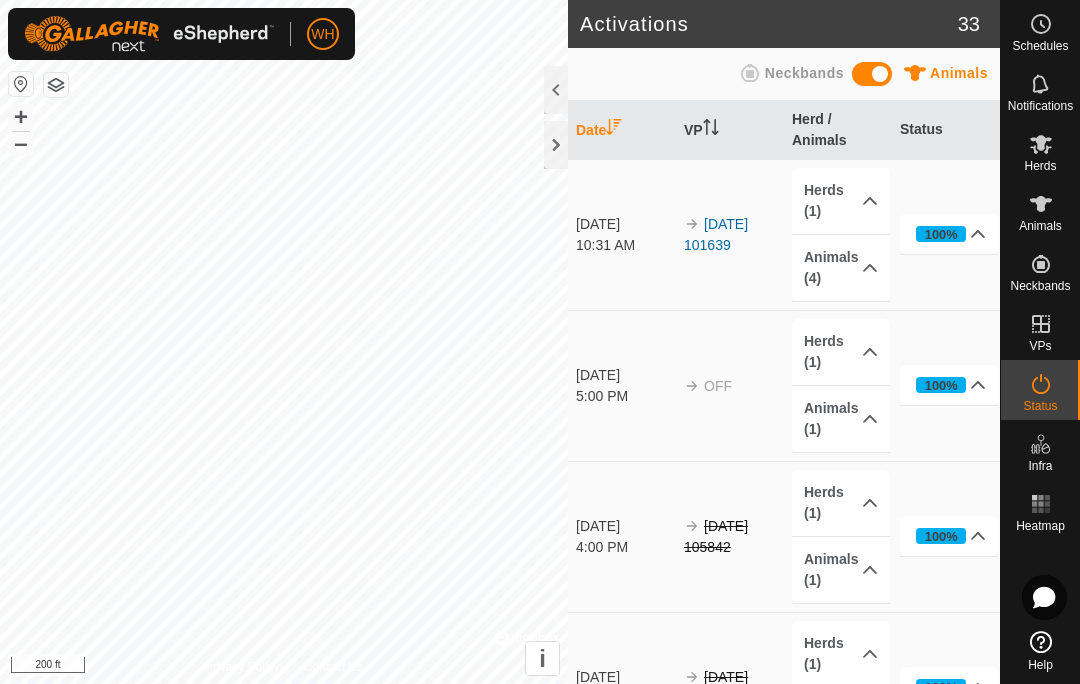click on "Animals (4)" at bounding box center [841, 268] 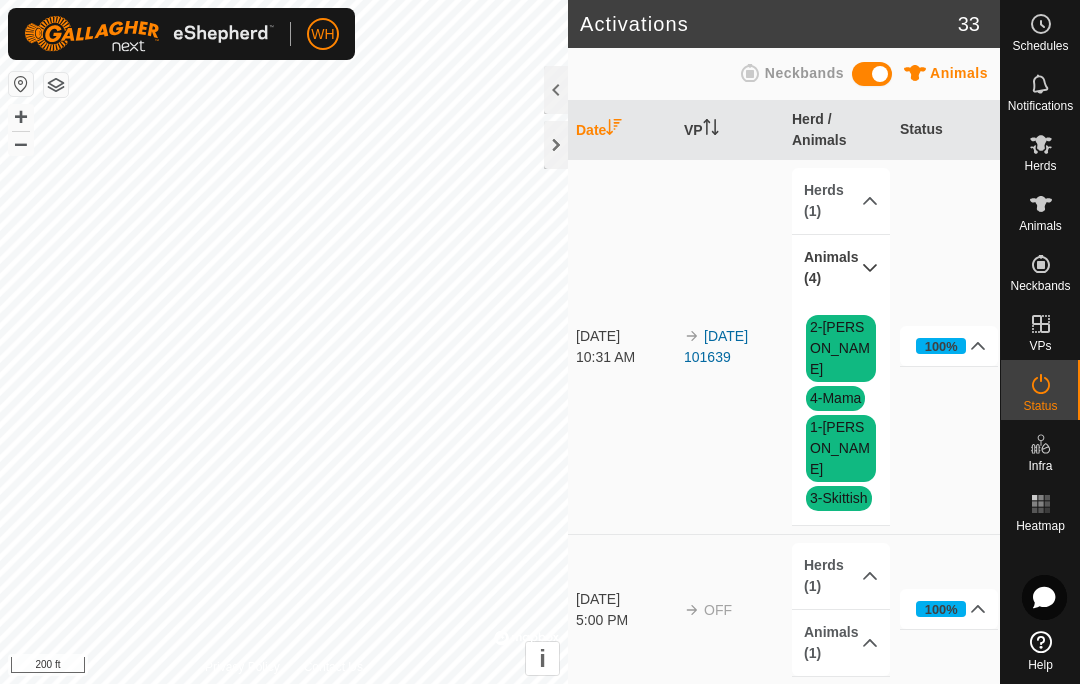 click 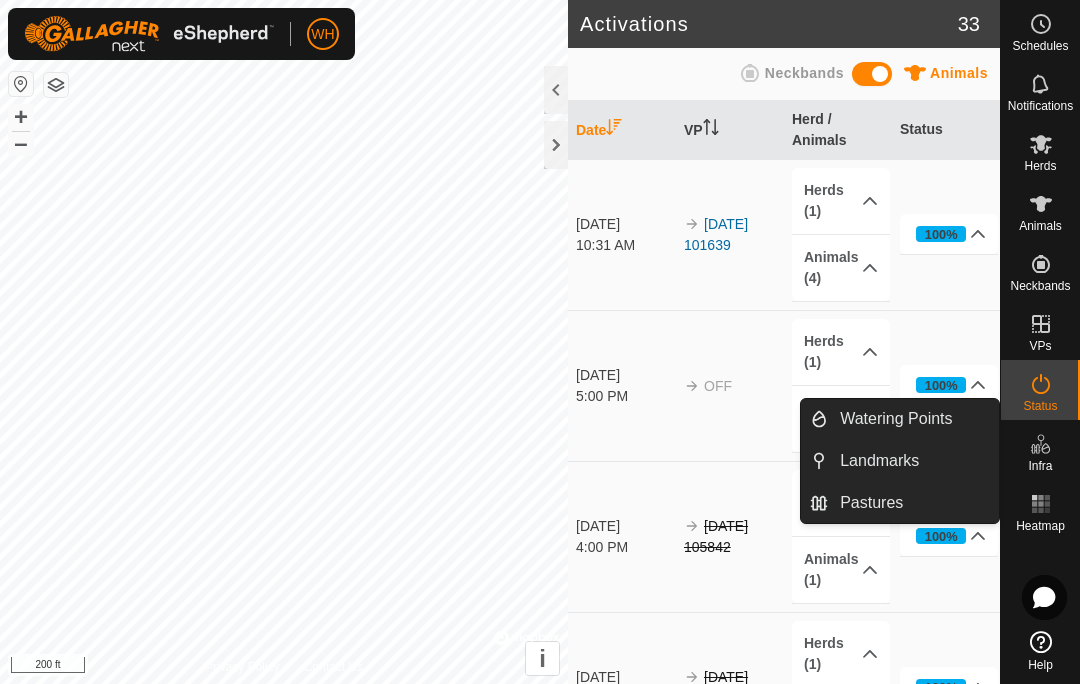 click 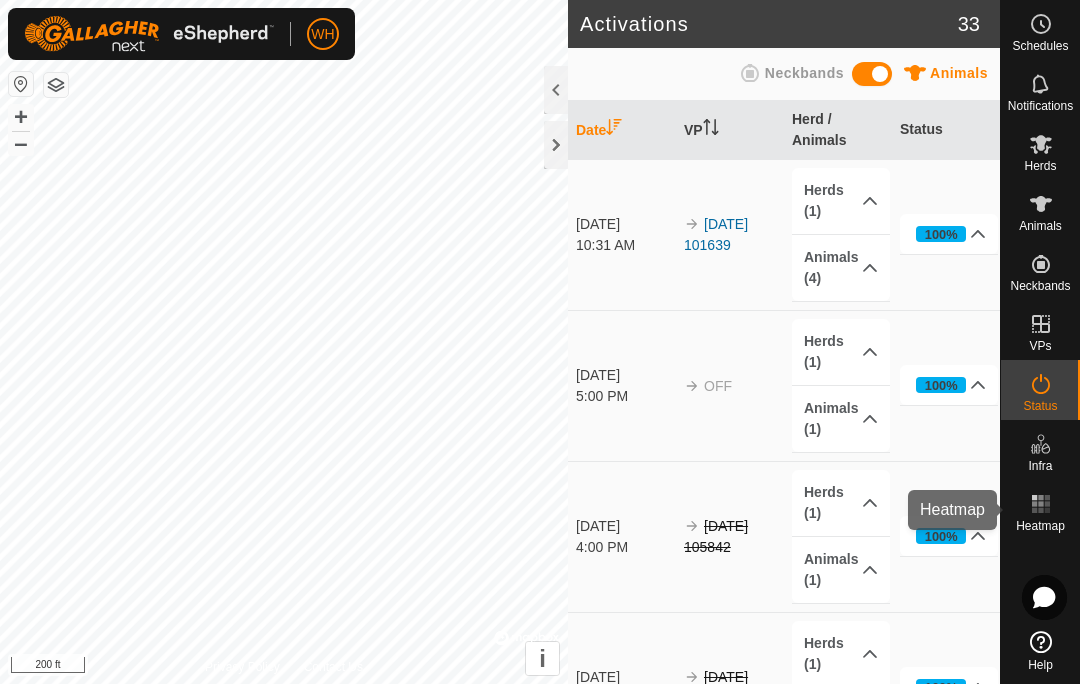 click at bounding box center [1041, 504] 